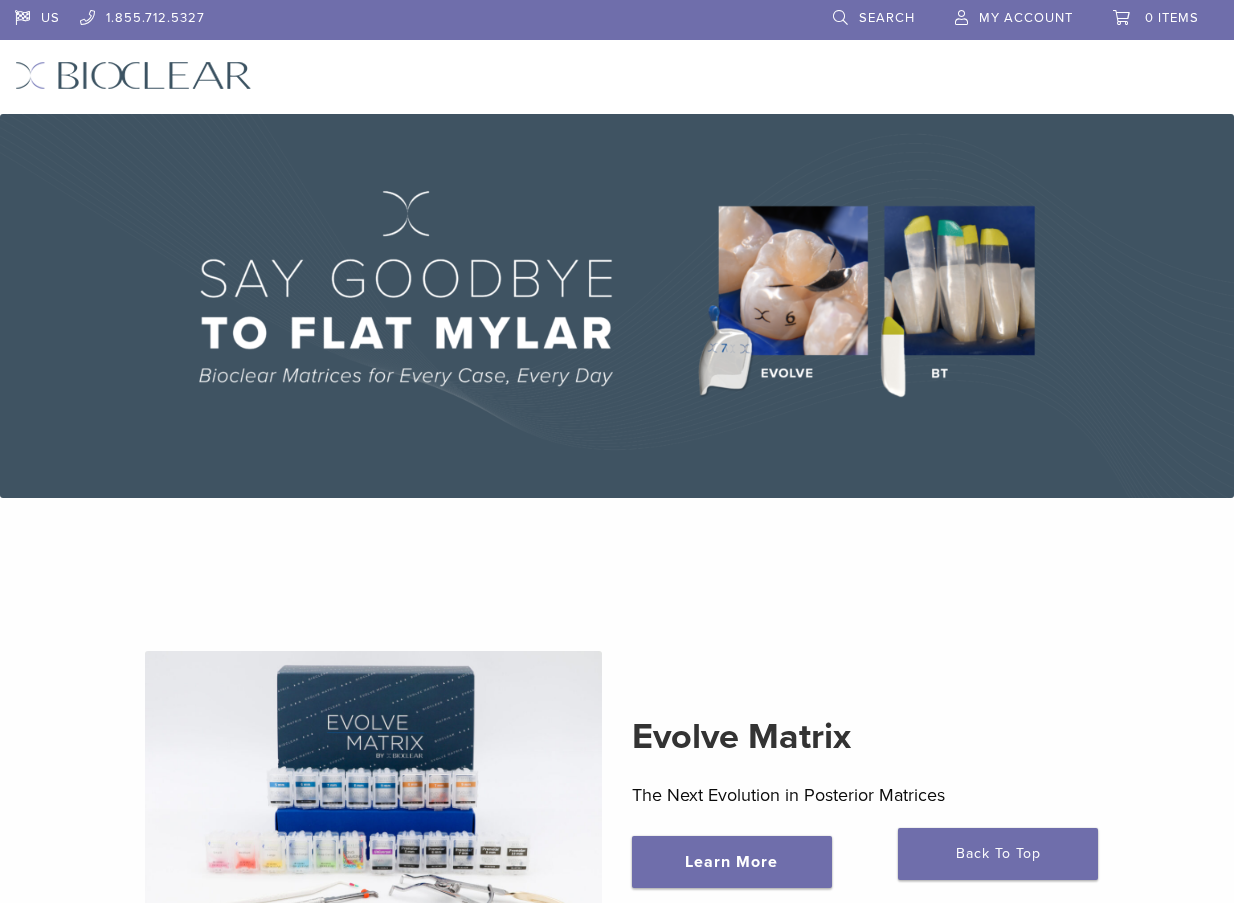 scroll, scrollTop: 0, scrollLeft: 0, axis: both 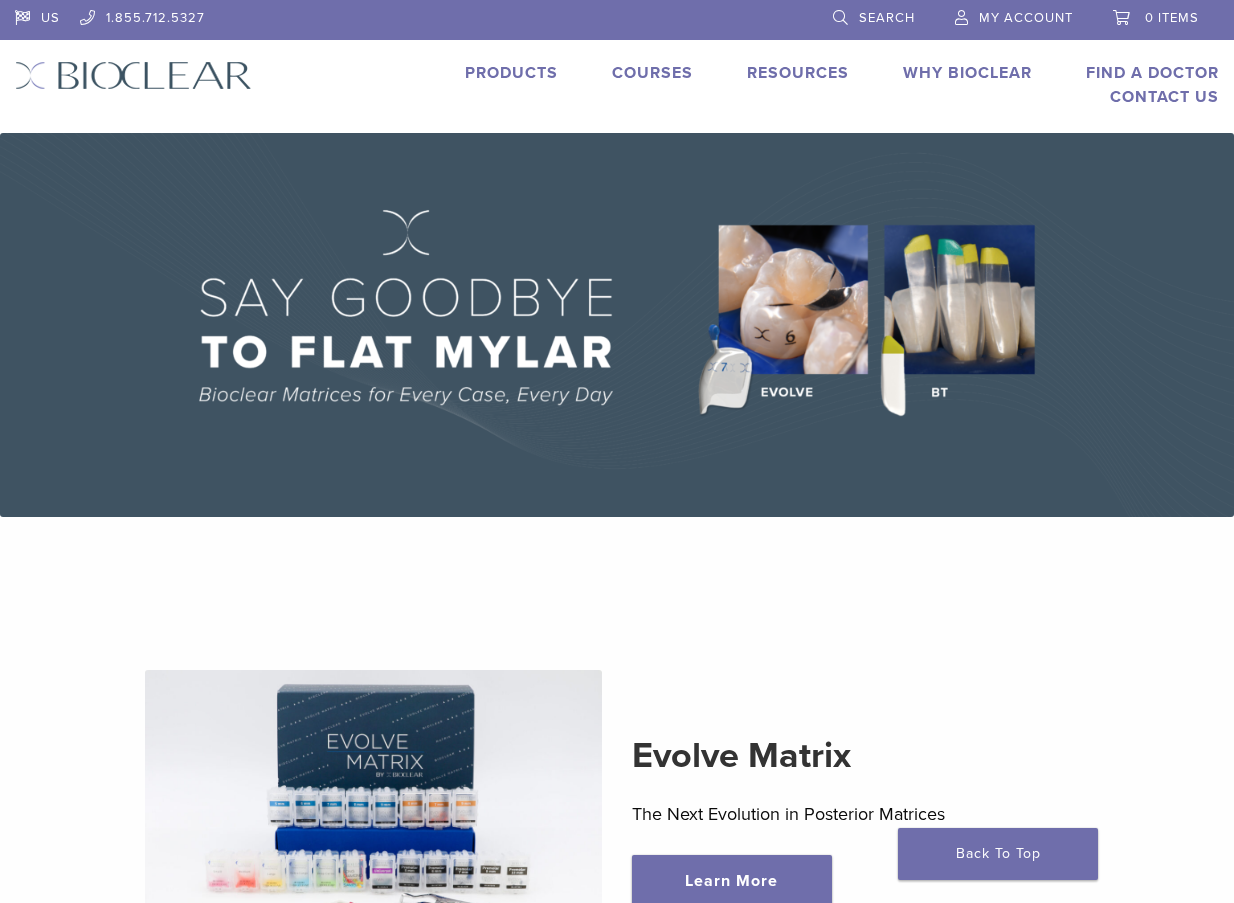 click on "My Account" at bounding box center (1026, 18) 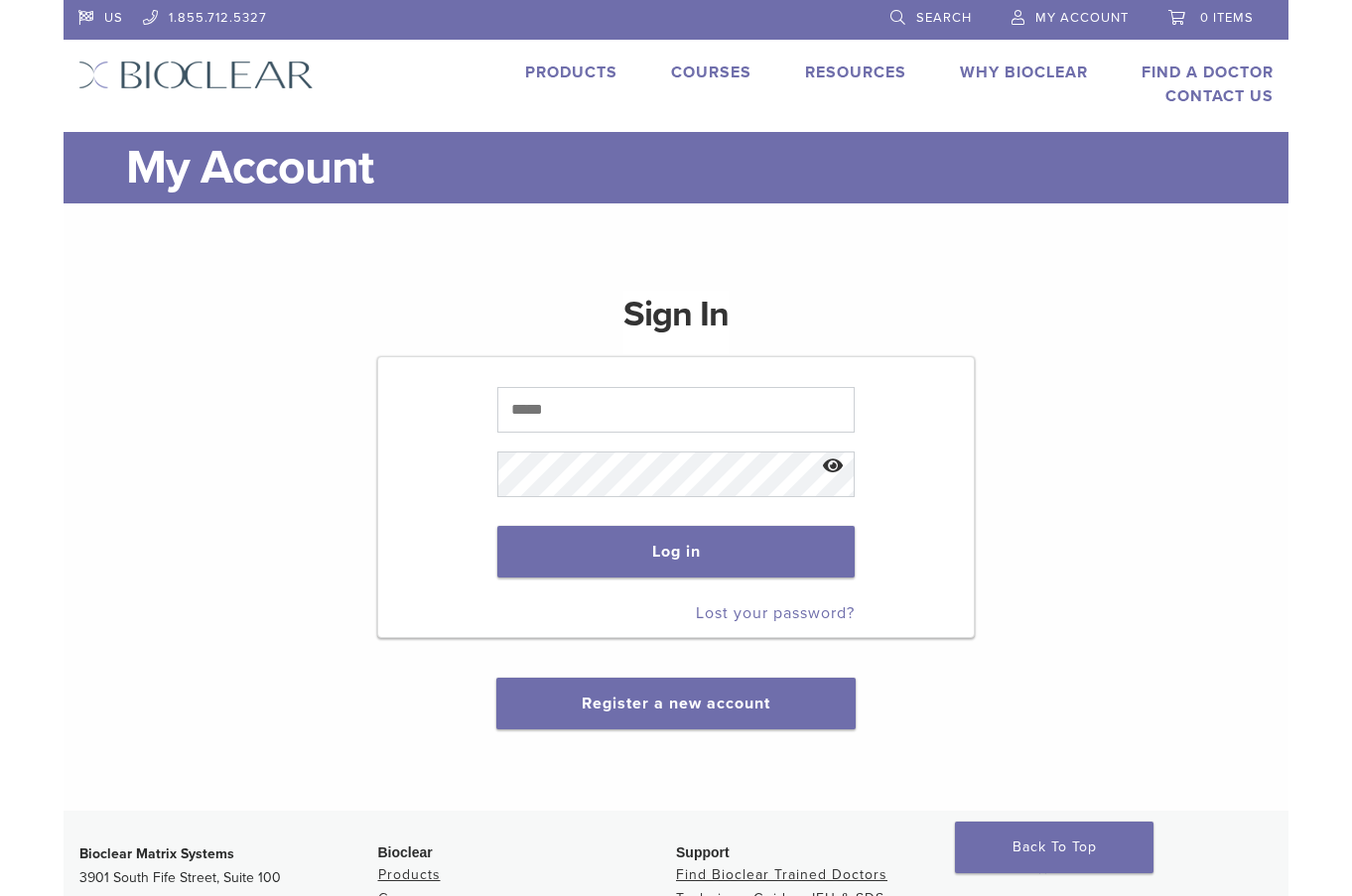scroll, scrollTop: 0, scrollLeft: 0, axis: both 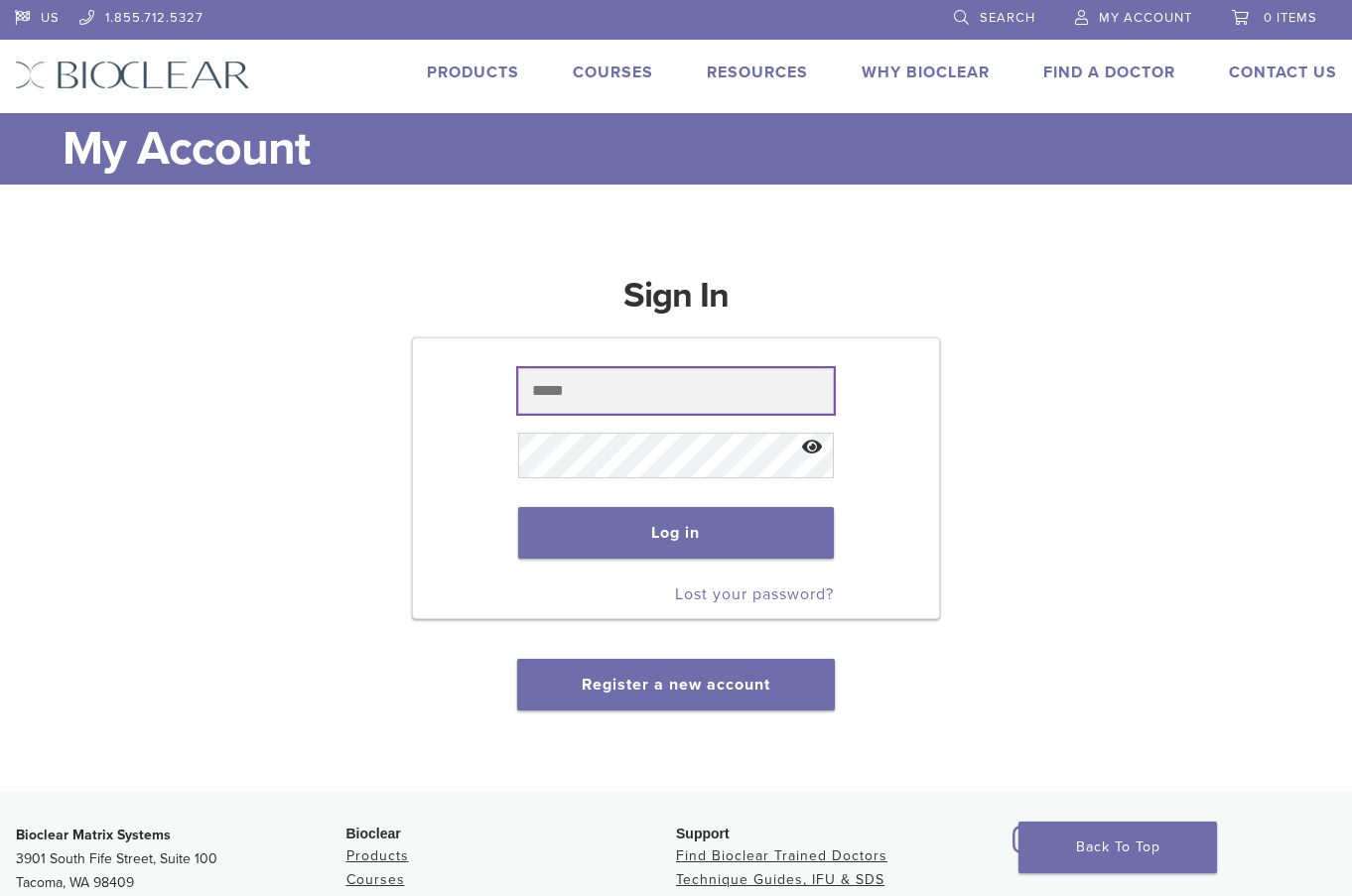 drag, startPoint x: 544, startPoint y: 399, endPoint x: 579, endPoint y: 406, distance: 35.69314 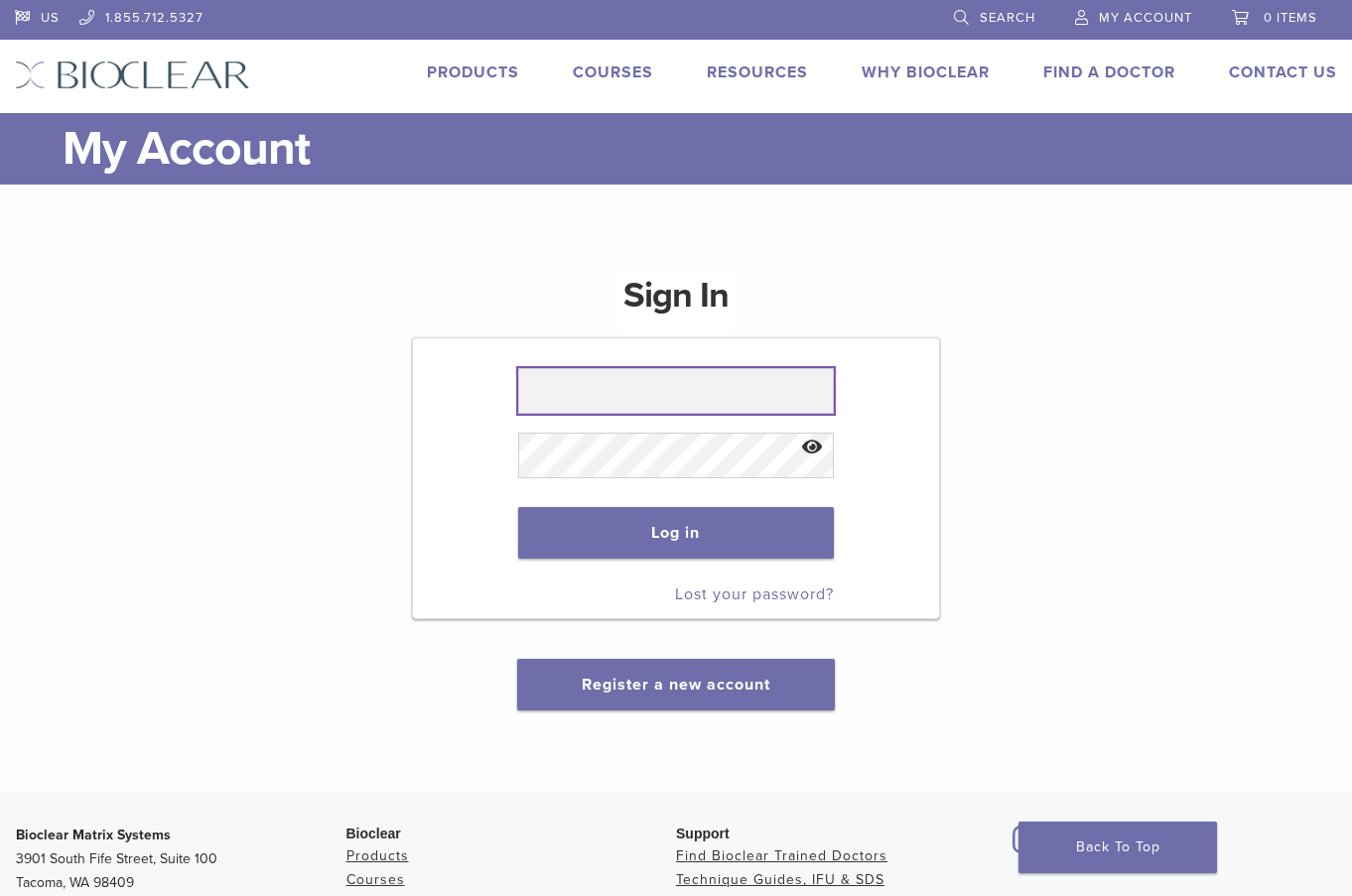 click at bounding box center [676, 391] 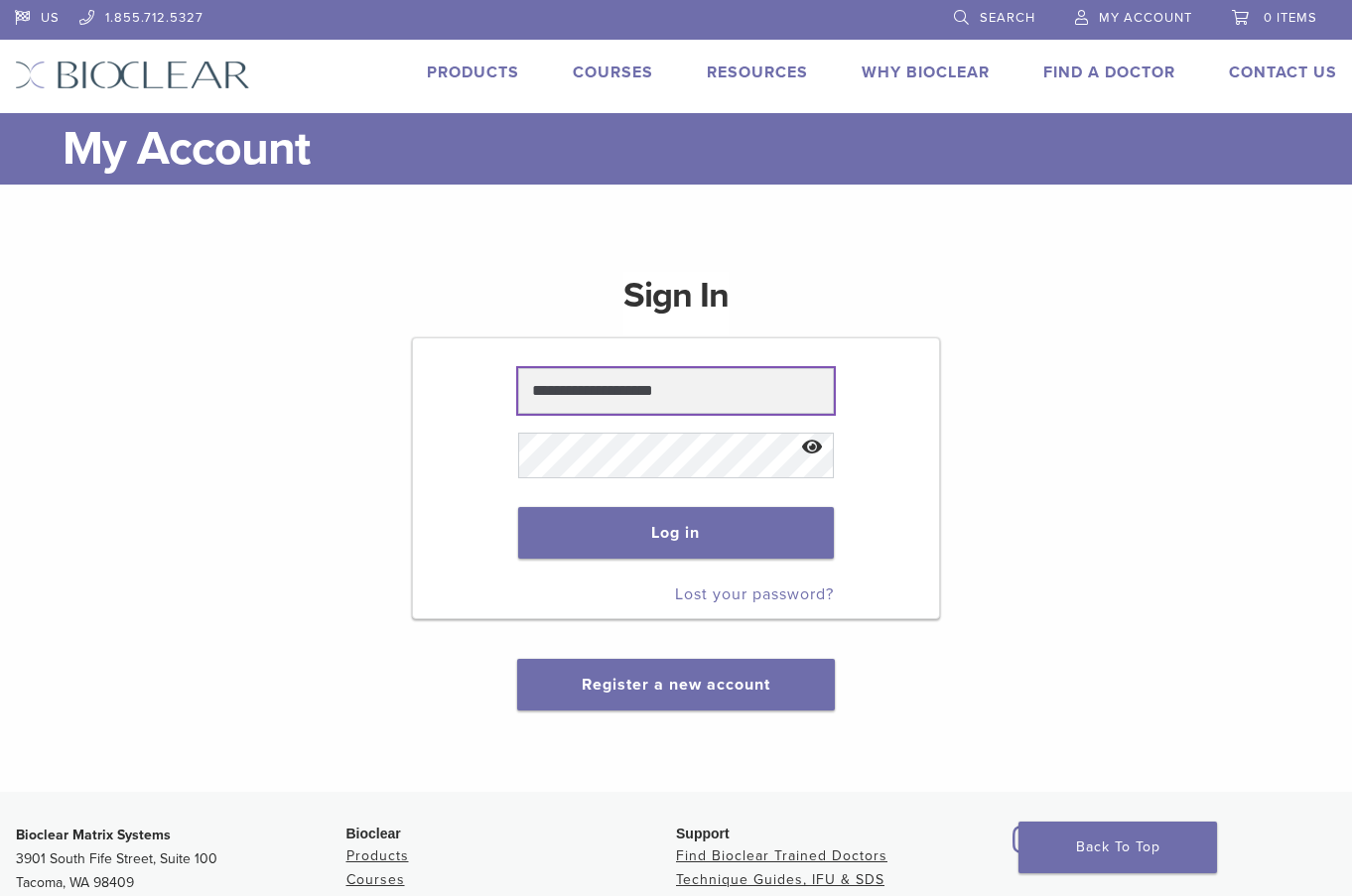 drag, startPoint x: 714, startPoint y: 385, endPoint x: 439, endPoint y: 368, distance: 275.52495 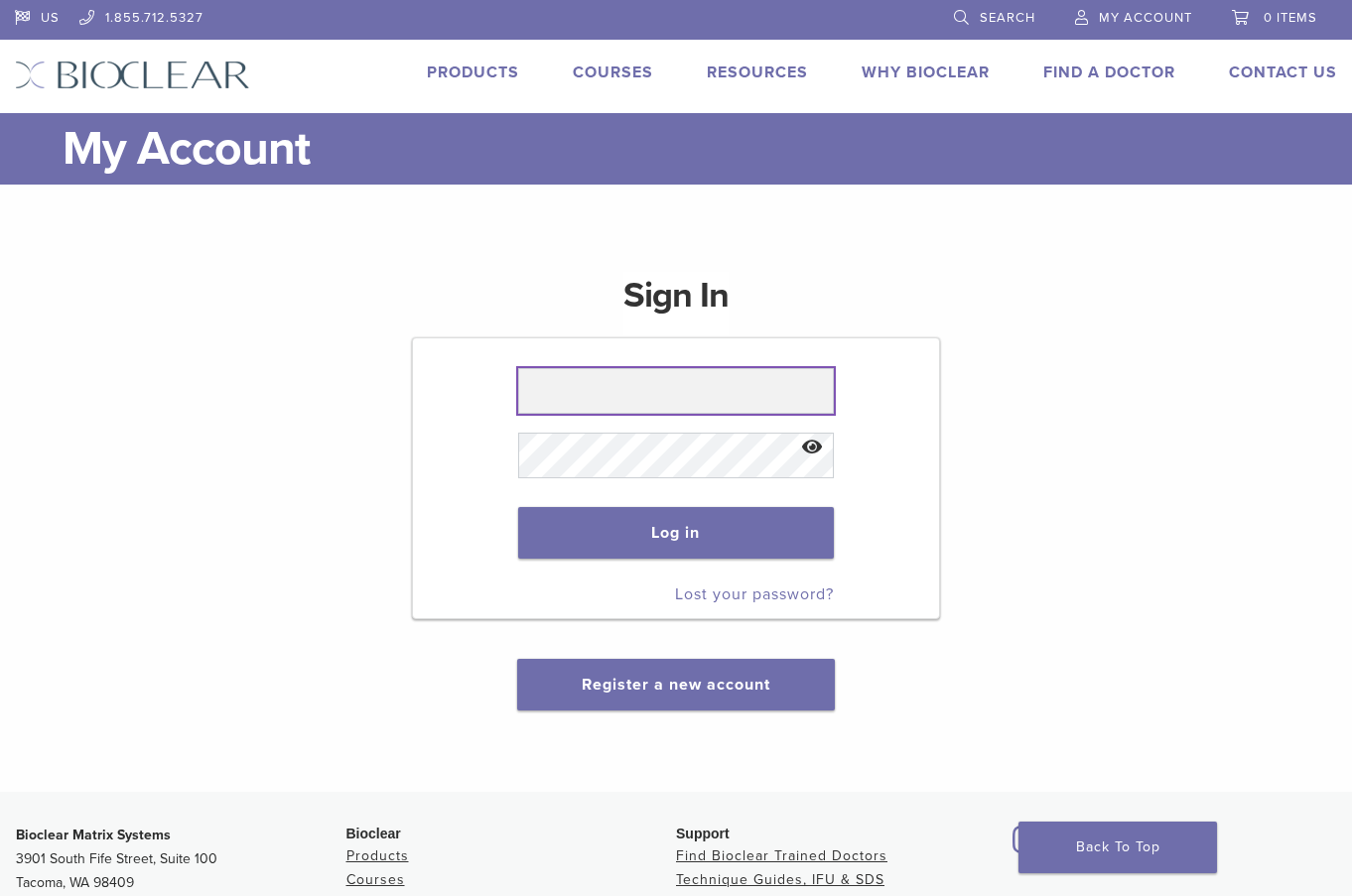 click at bounding box center (676, 391) 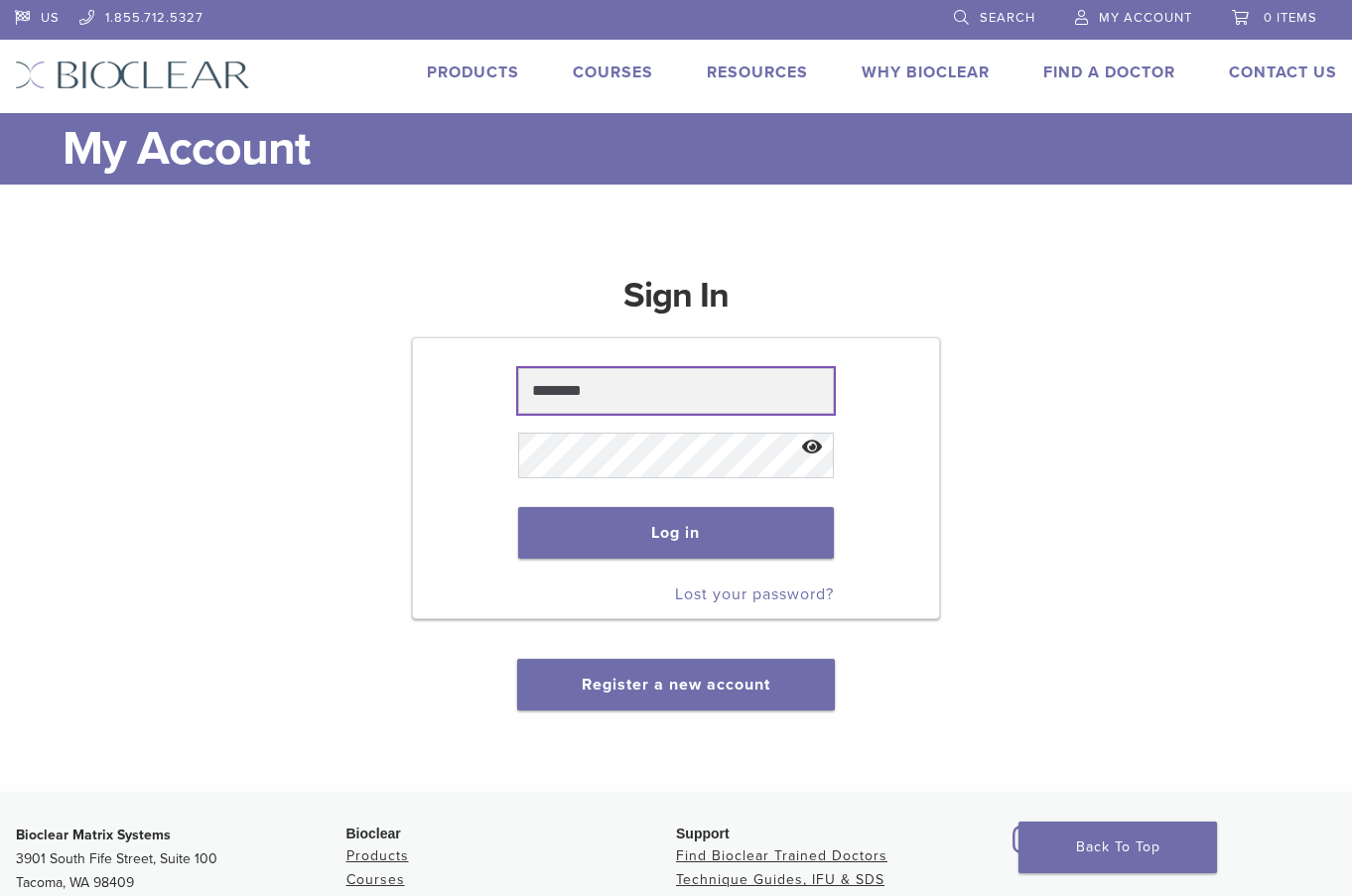 type on "**********" 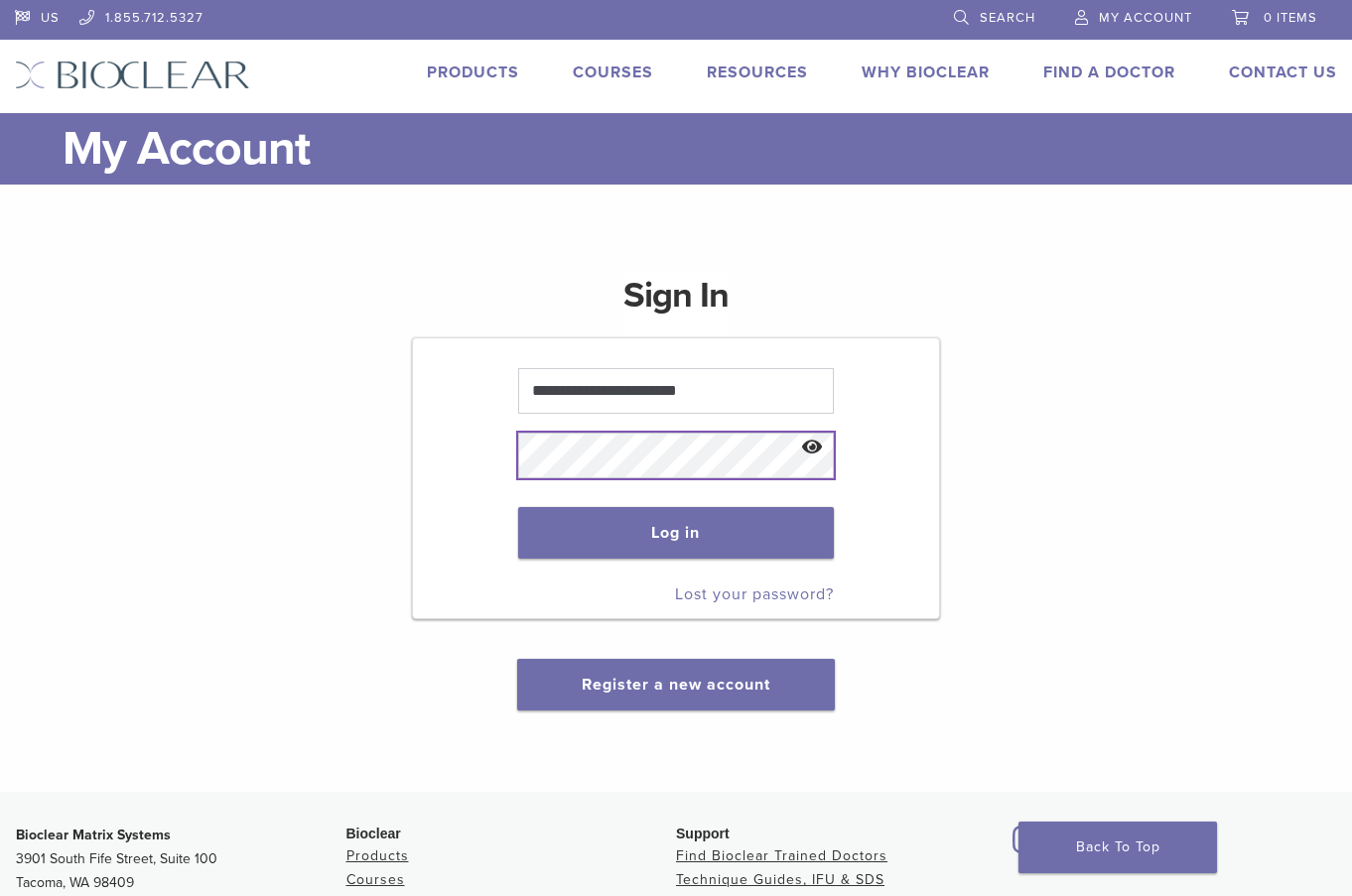 click on "Log in" at bounding box center [676, 533] 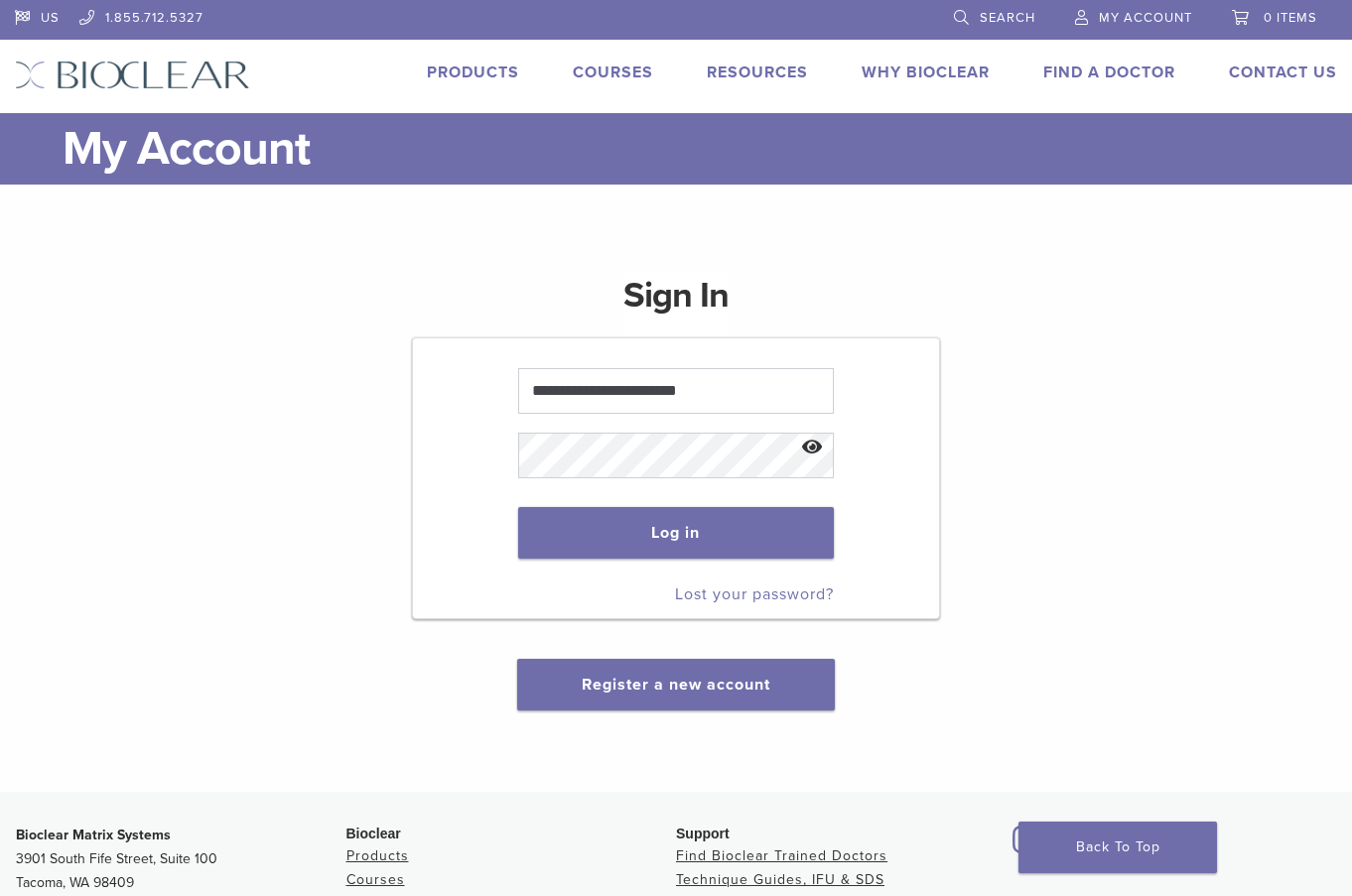 click at bounding box center [812, 448] 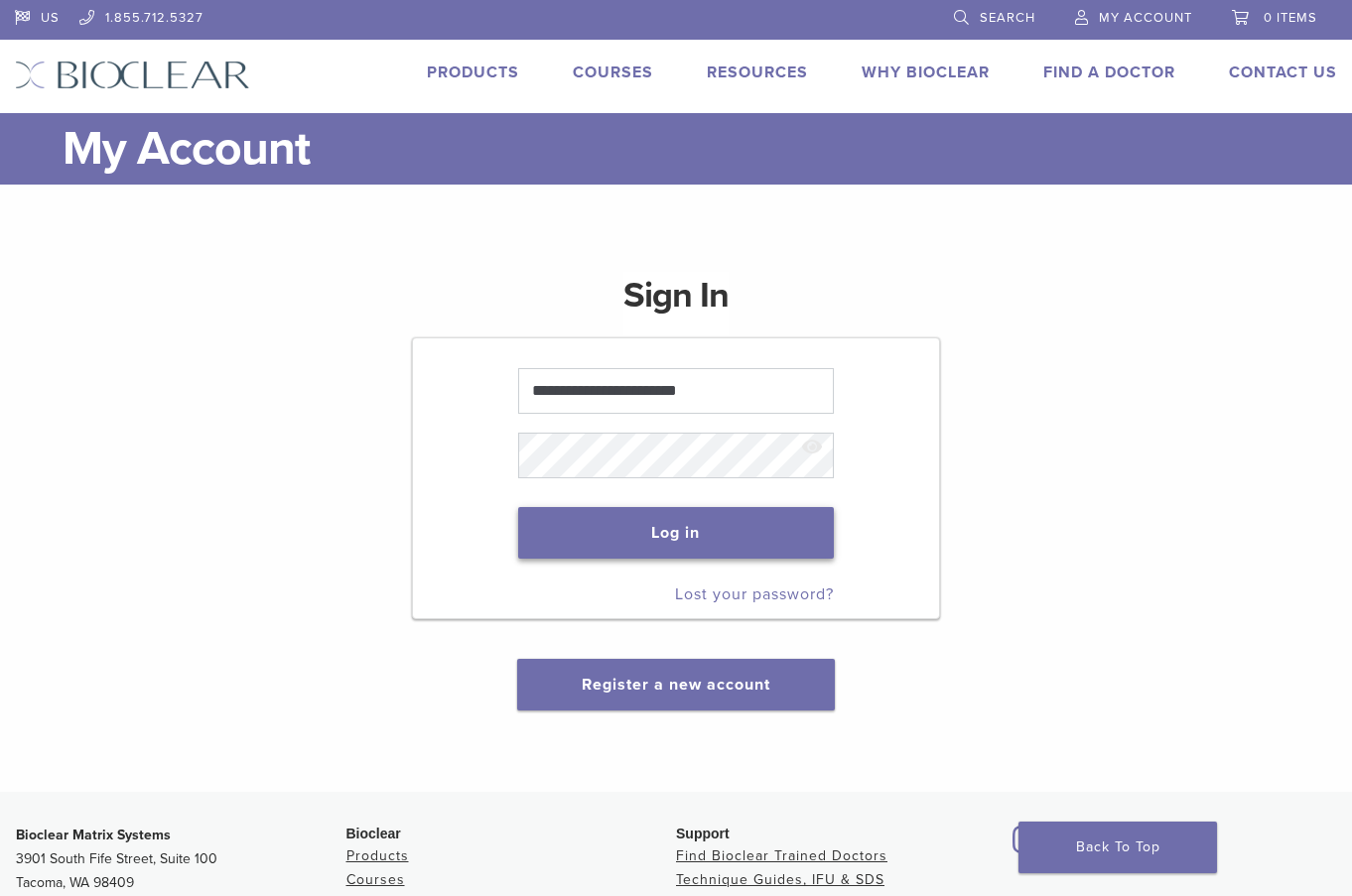 click on "Log in" at bounding box center (676, 533) 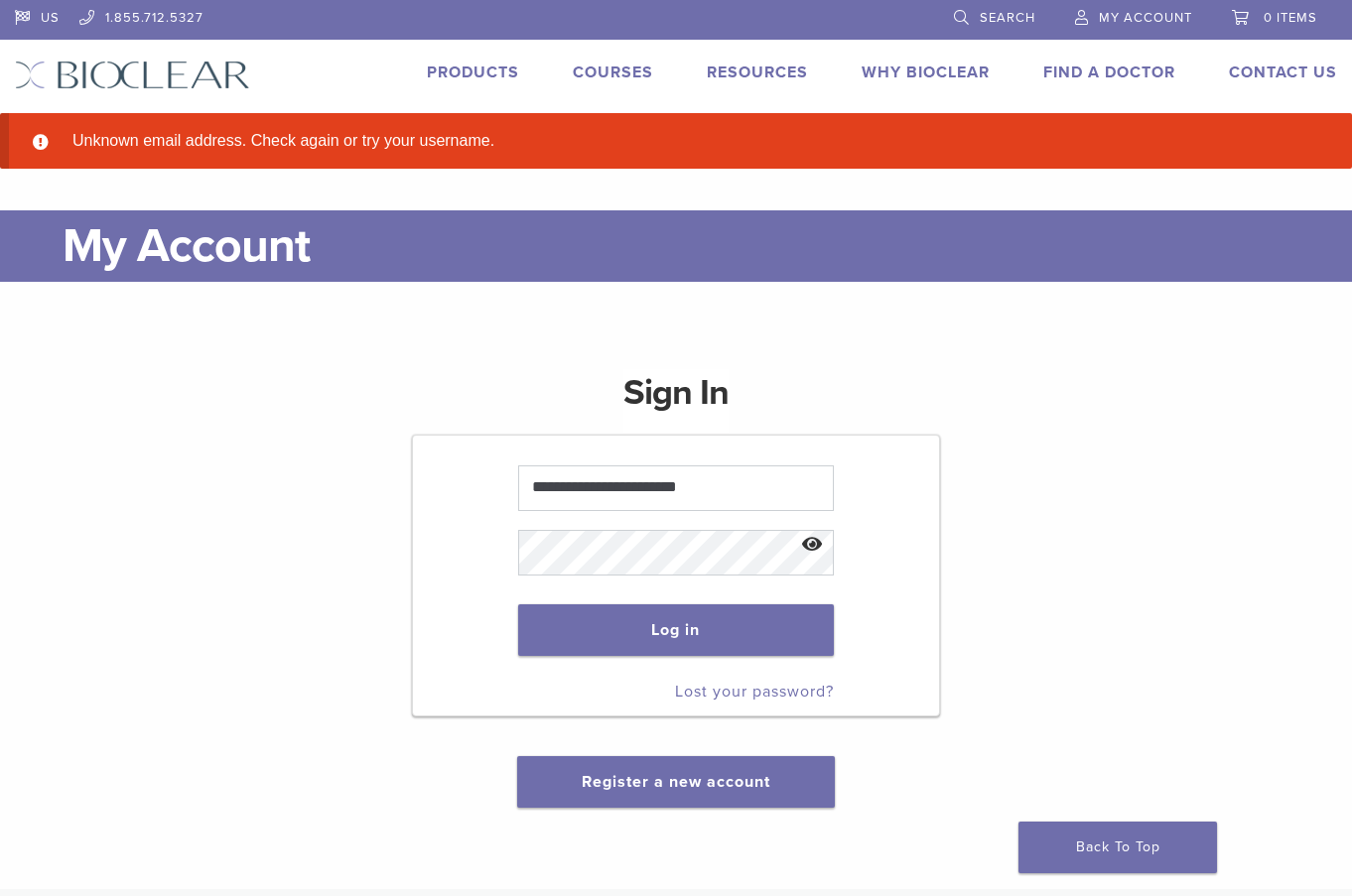 scroll, scrollTop: 0, scrollLeft: 0, axis: both 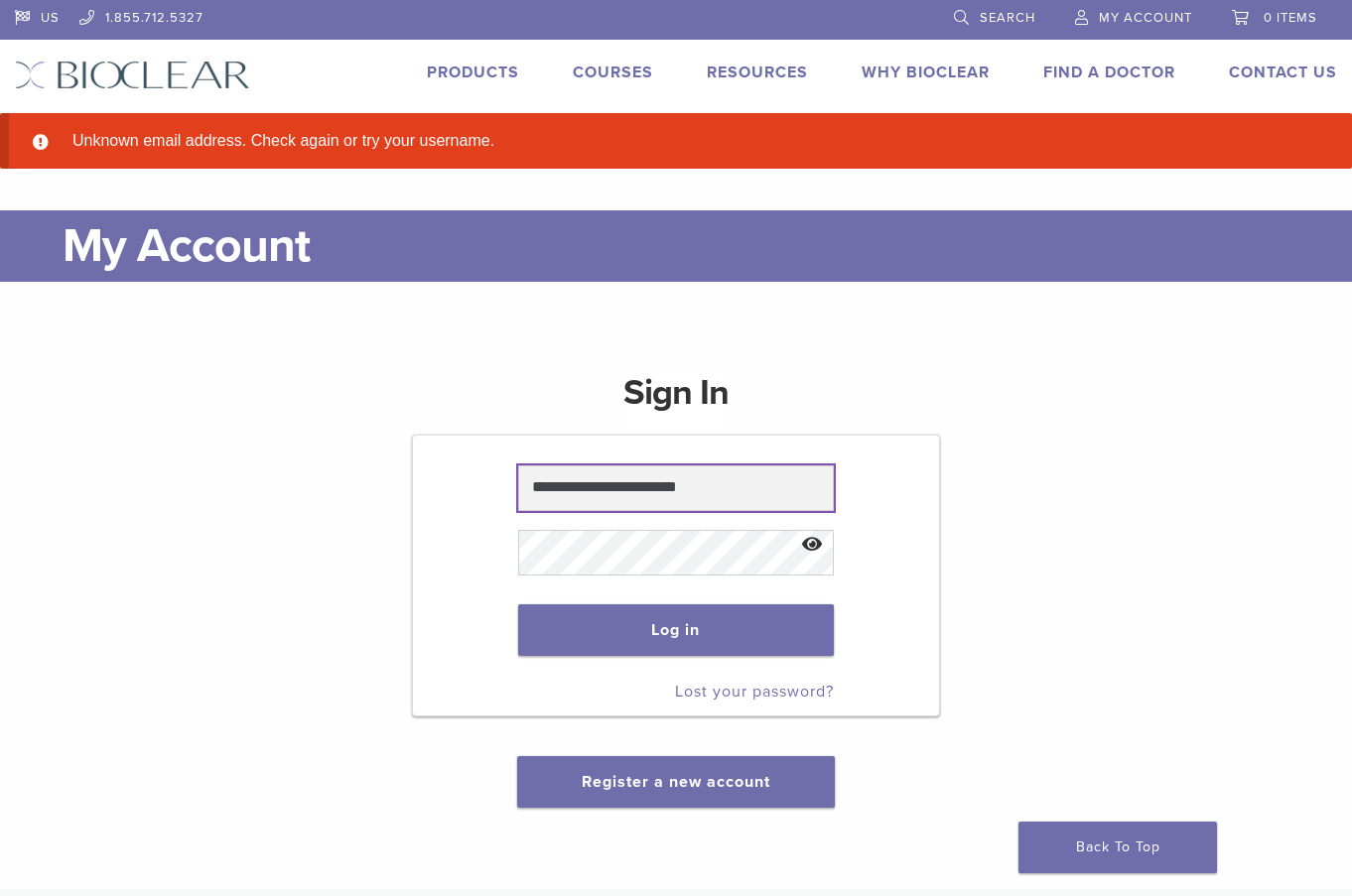 drag, startPoint x: 597, startPoint y: 481, endPoint x: 424, endPoint y: 475, distance: 173.10401 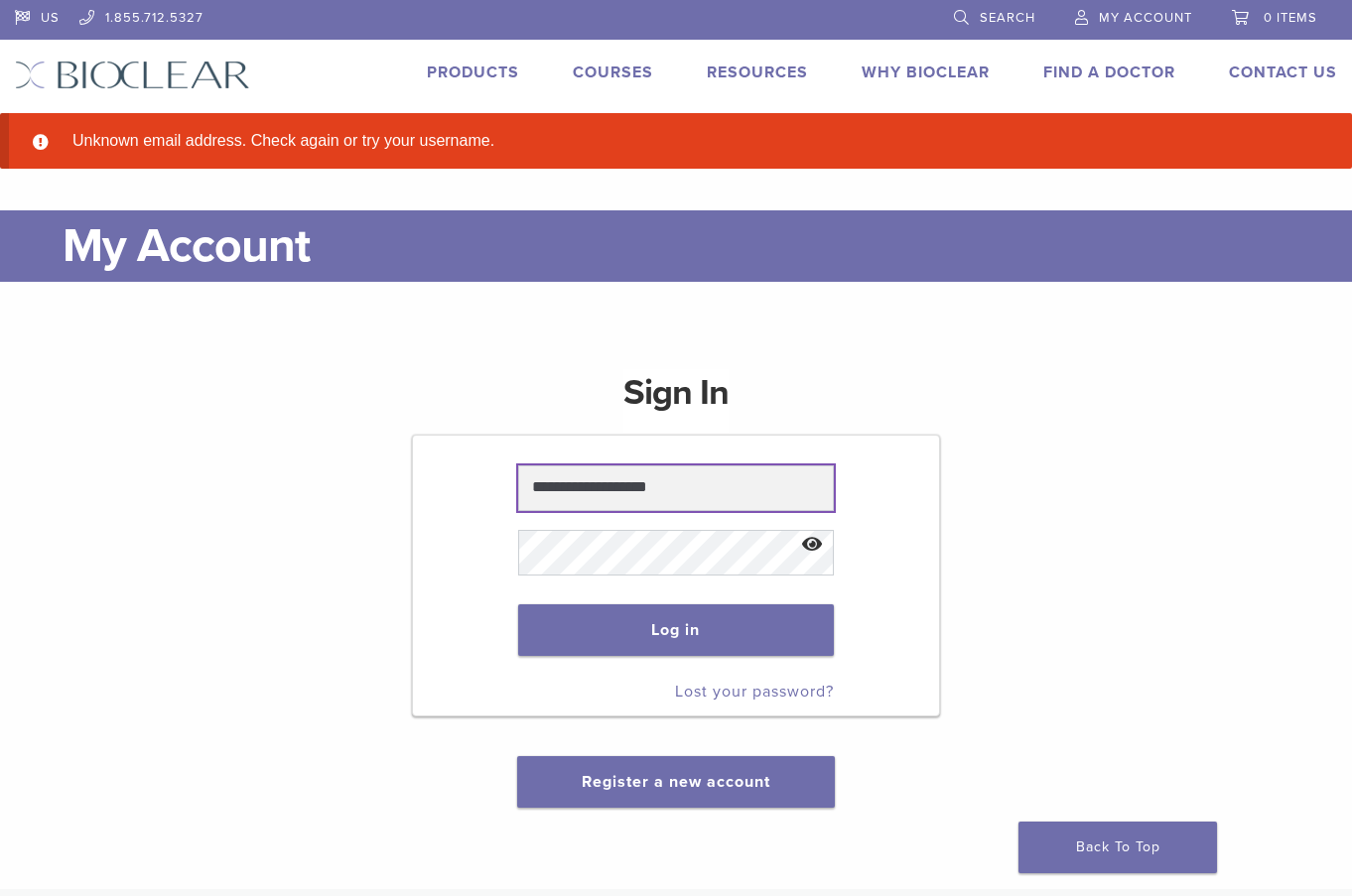 type on "**********" 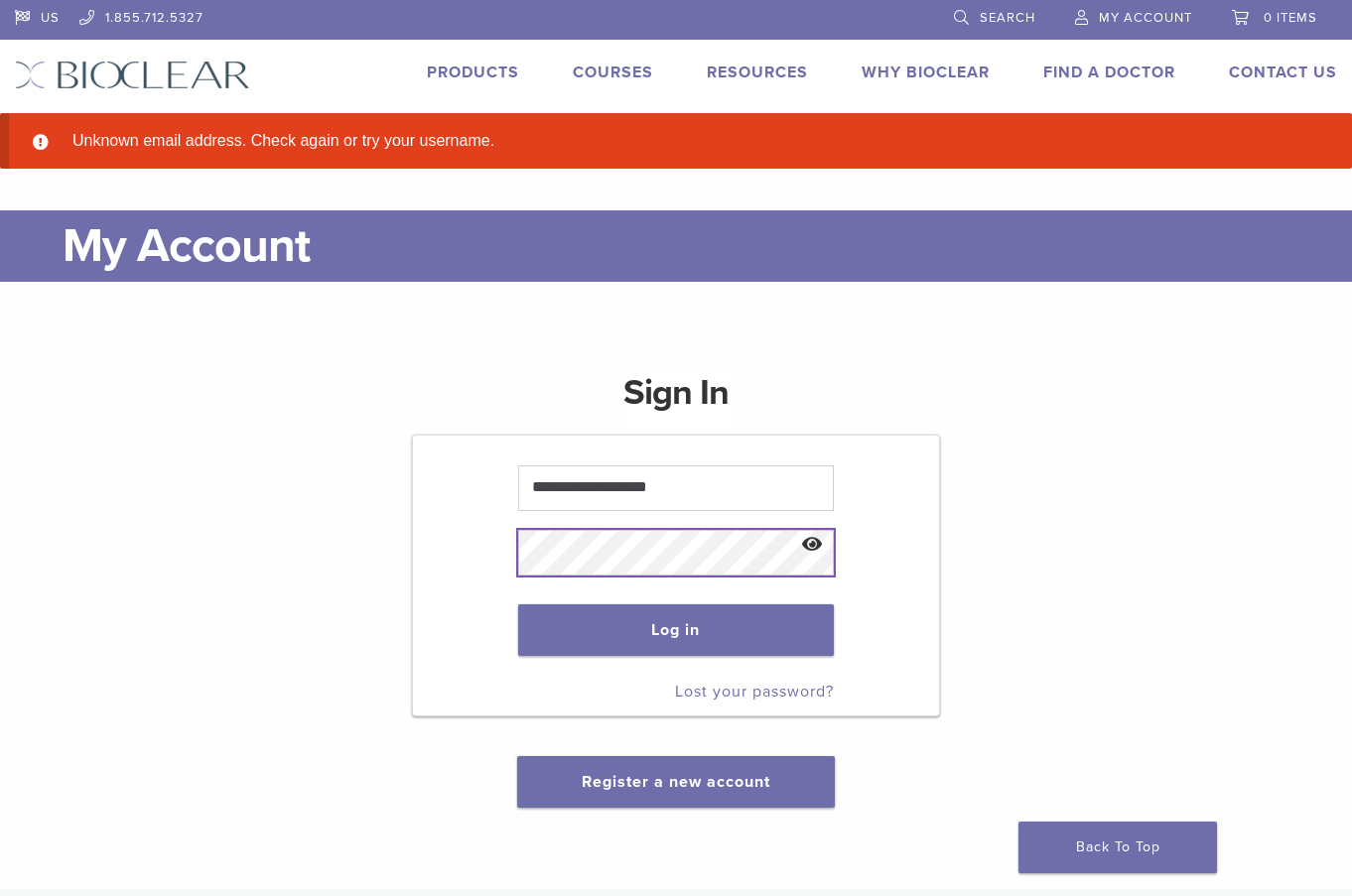 click on "Log in" at bounding box center (676, 630) 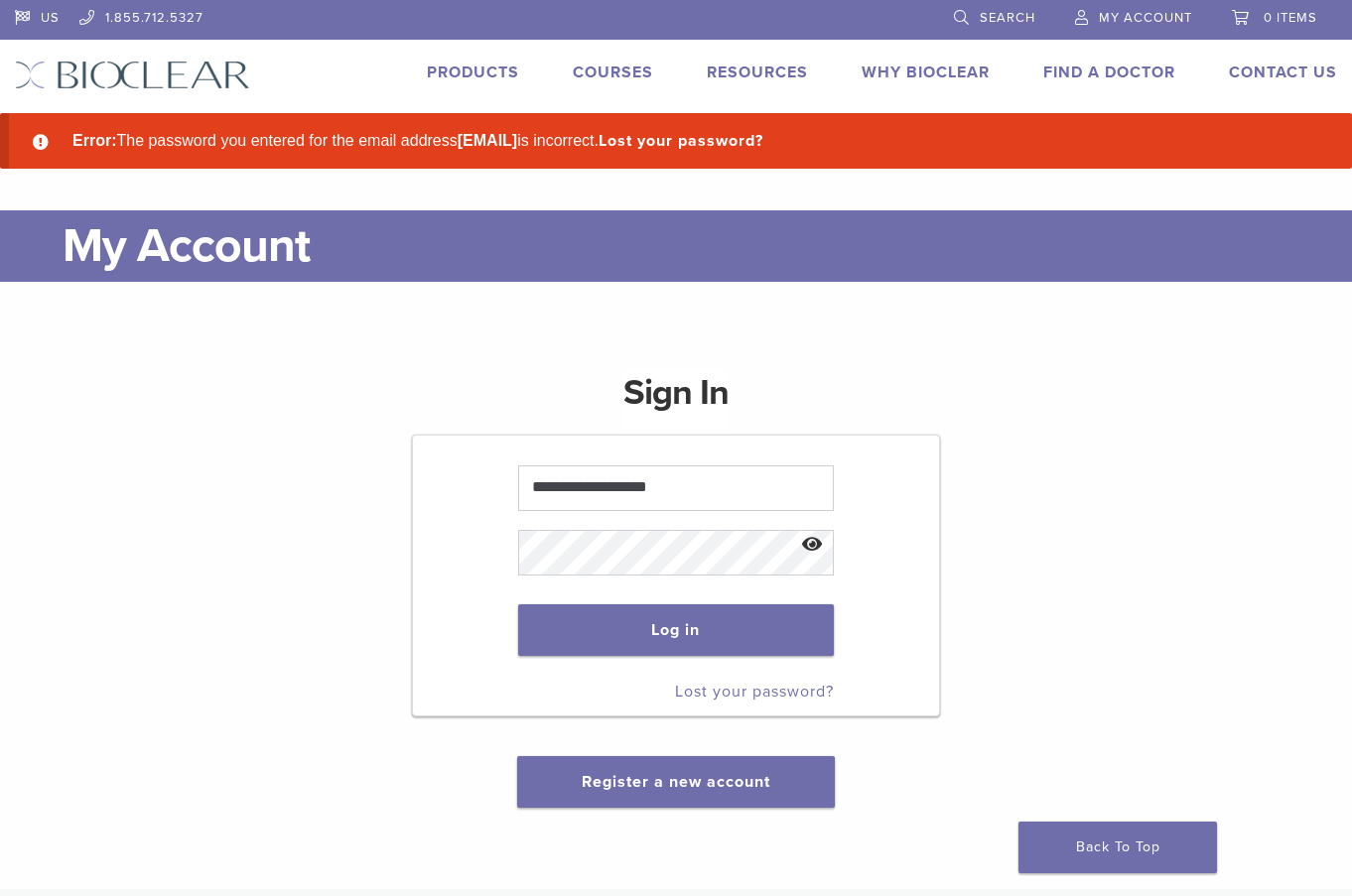 scroll, scrollTop: 0, scrollLeft: 0, axis: both 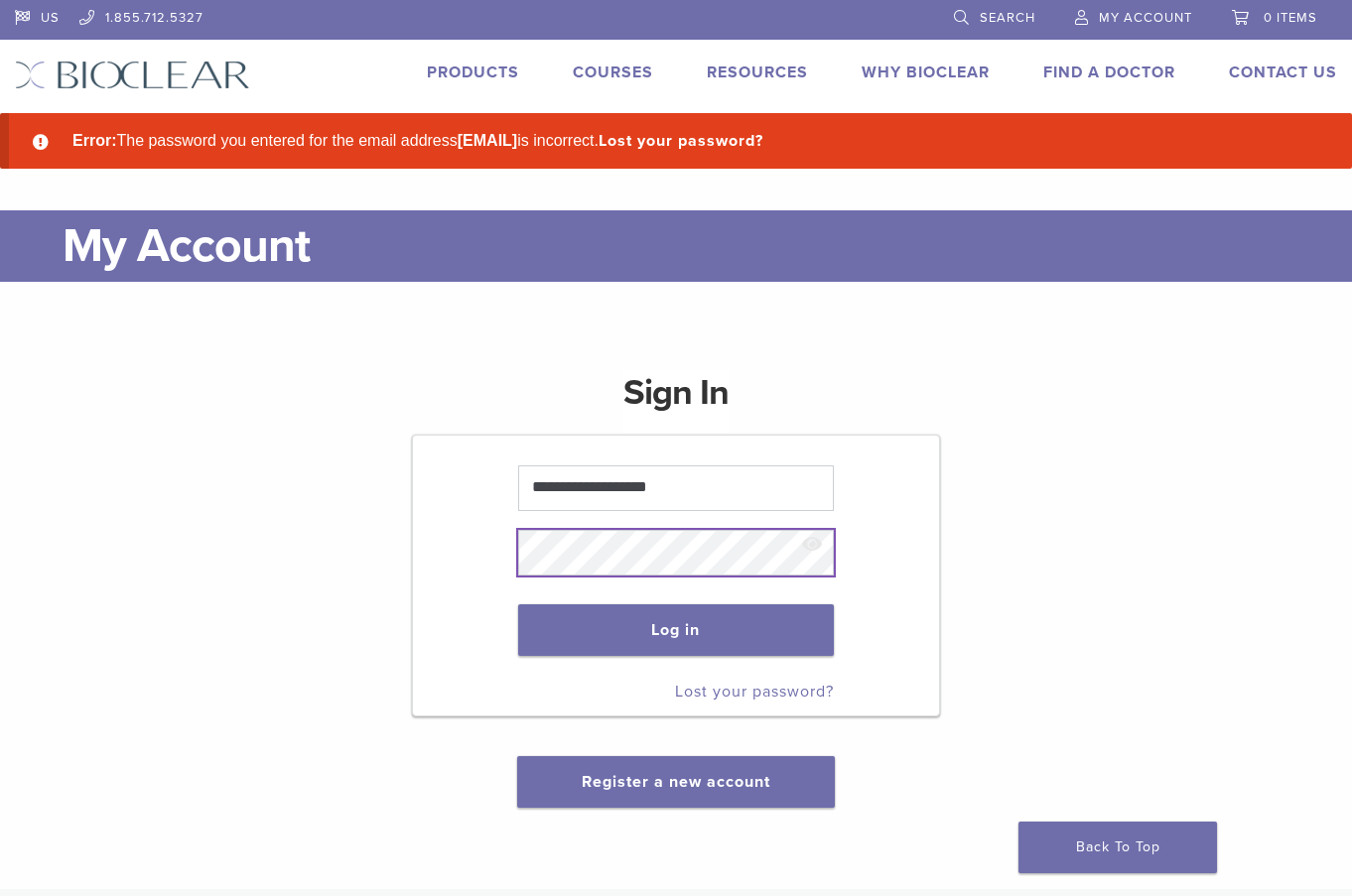 click on "Log in" at bounding box center [676, 630] 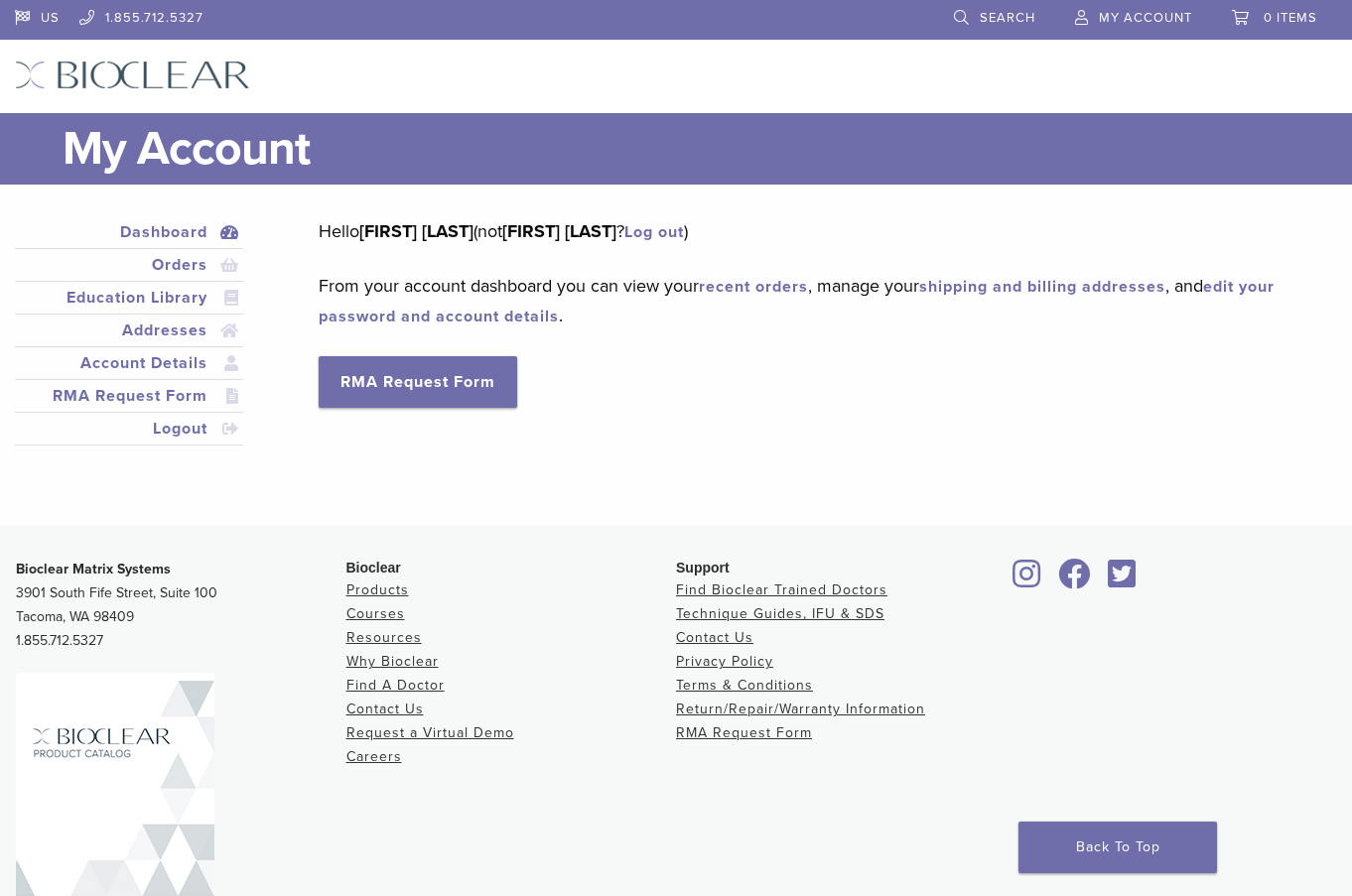 scroll, scrollTop: 0, scrollLeft: 0, axis: both 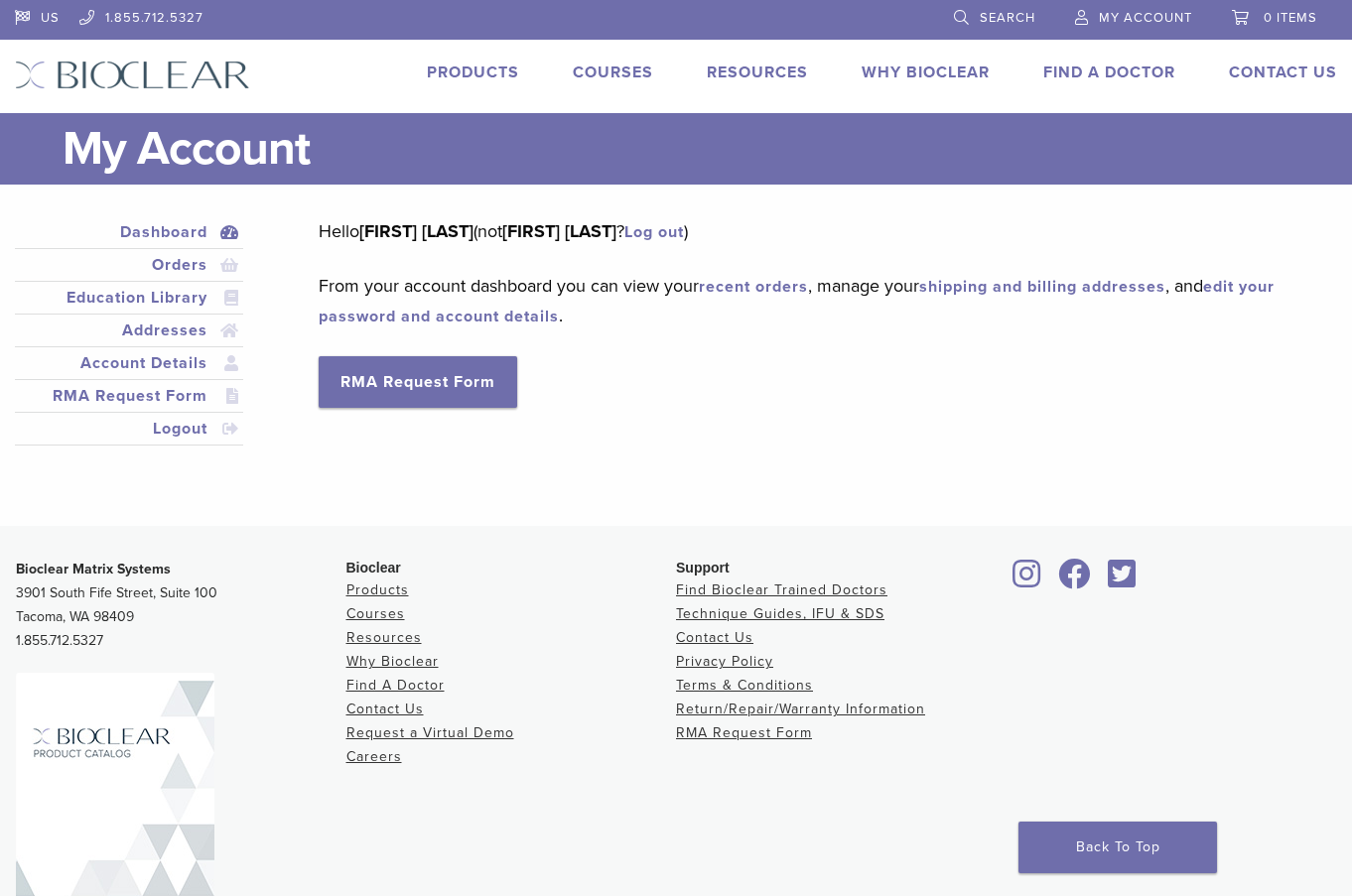 click on "Dashboard" at bounding box center (129, 232) 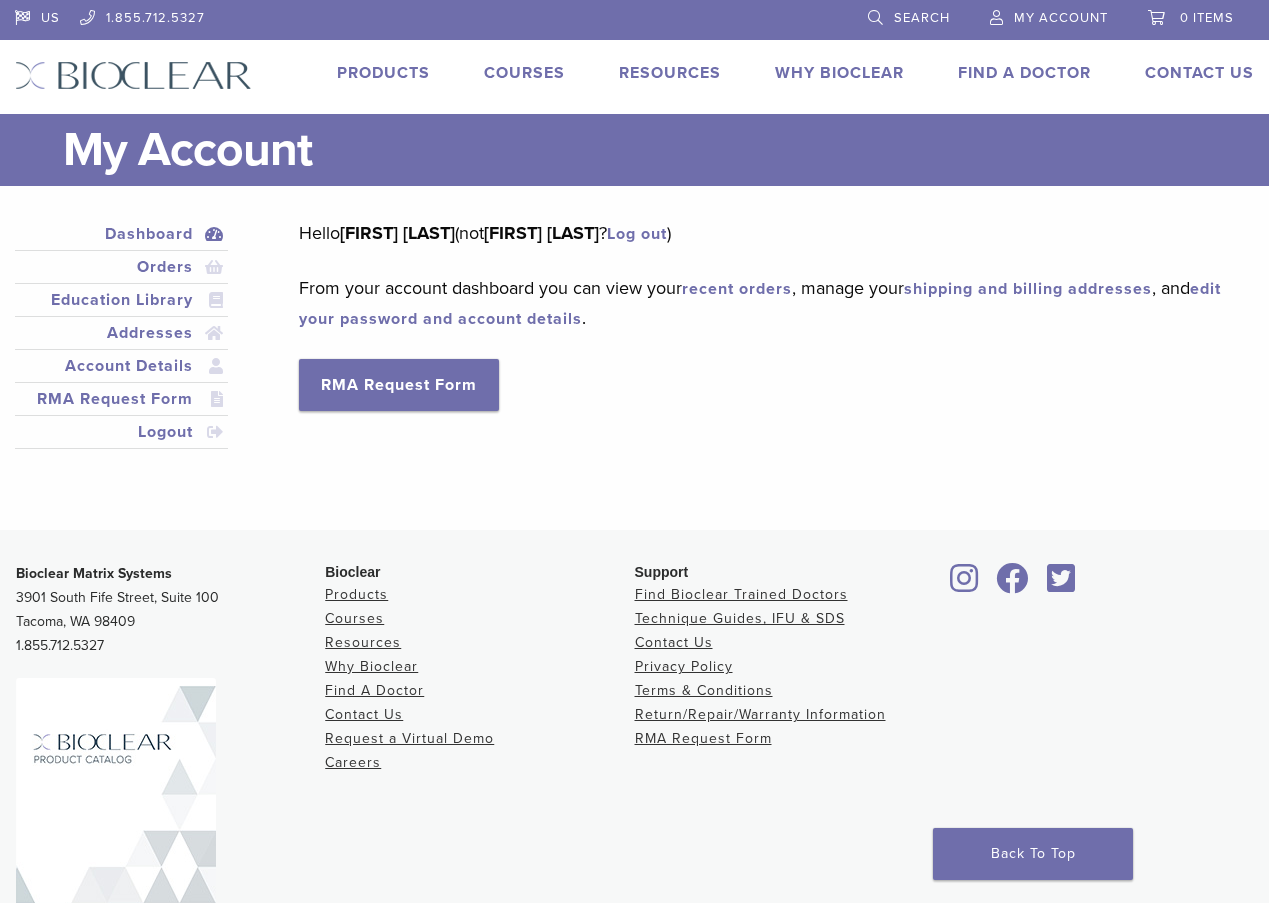 click on "Products" at bounding box center [383, 73] 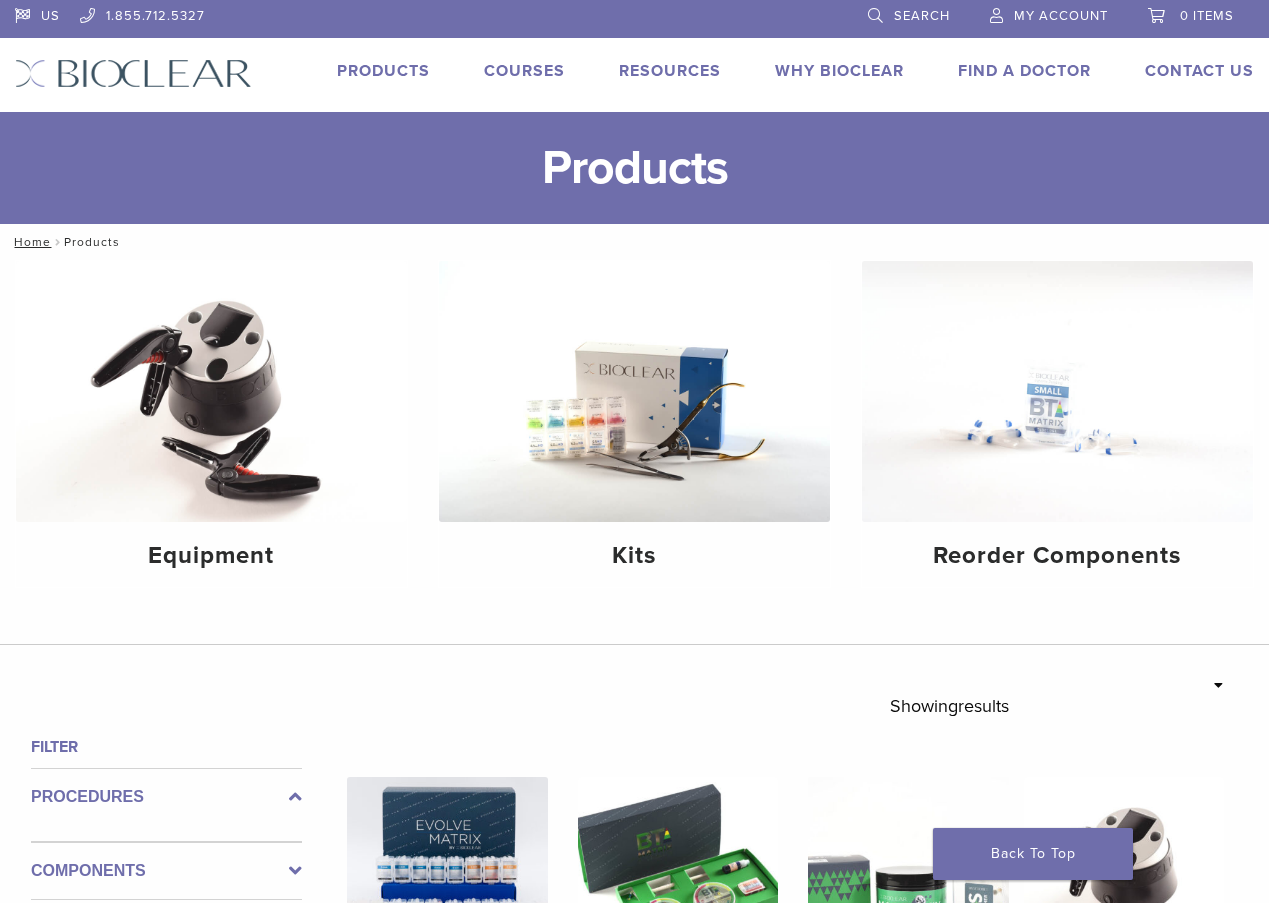 scroll, scrollTop: 0, scrollLeft: 0, axis: both 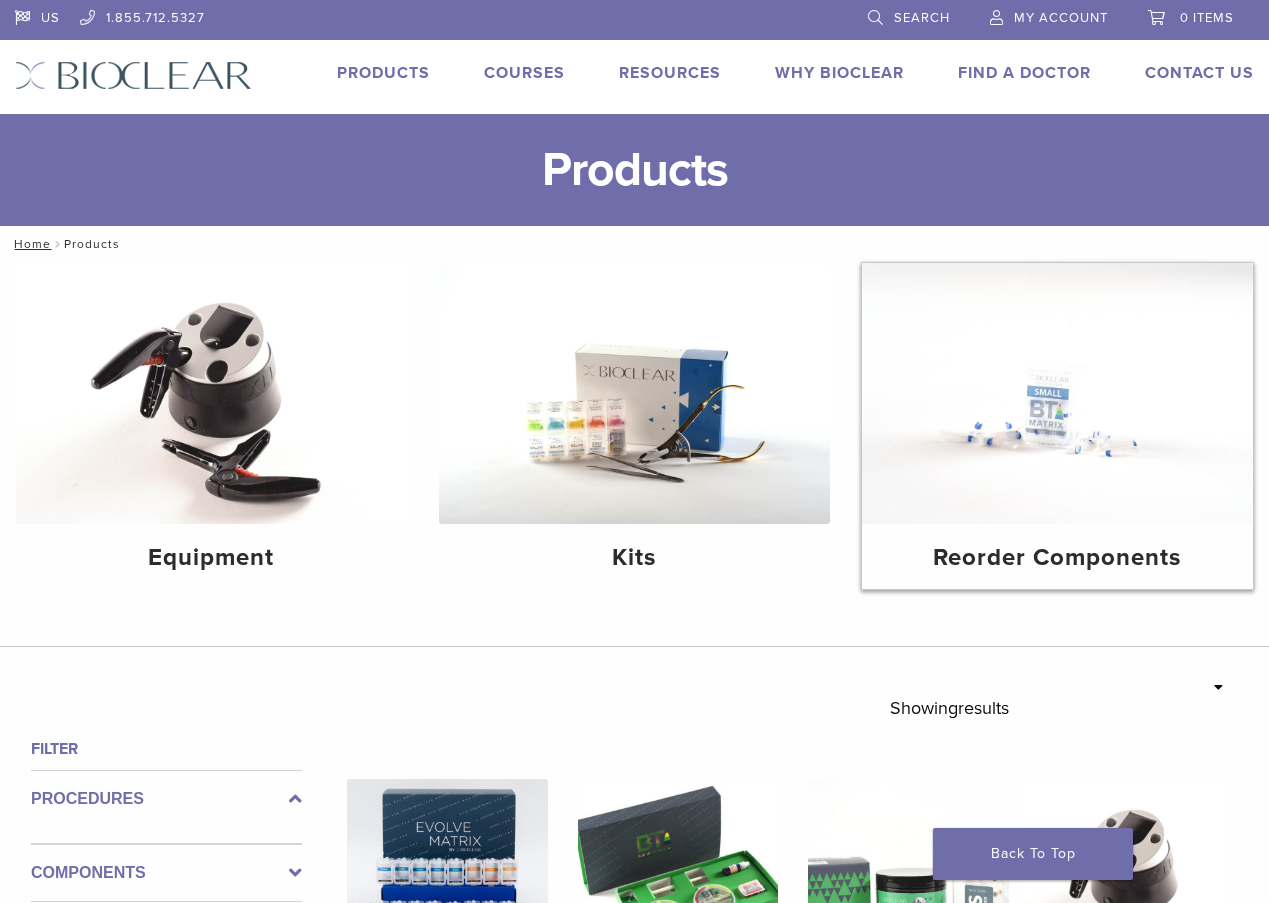 click at bounding box center [1057, 393] 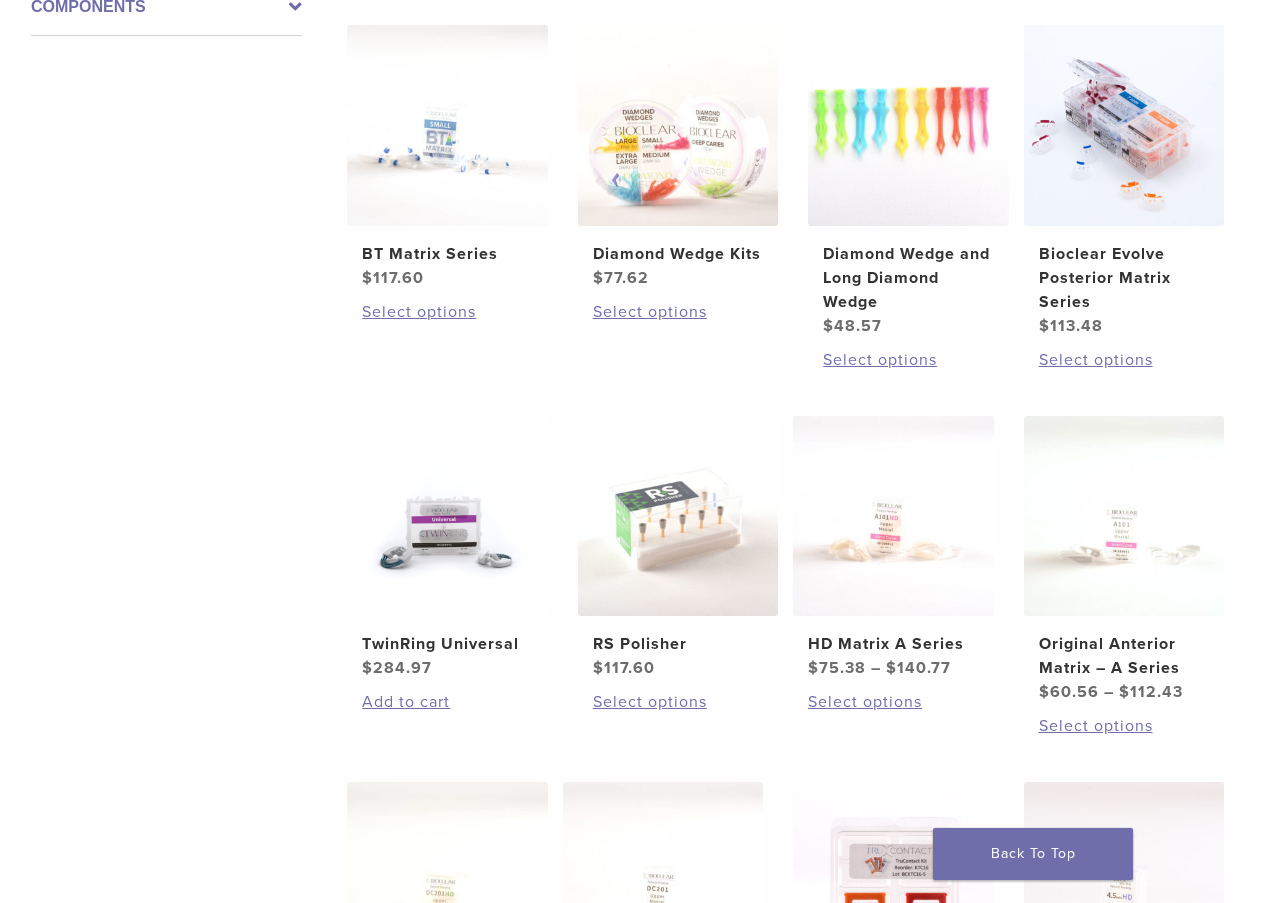 scroll, scrollTop: 500, scrollLeft: 0, axis: vertical 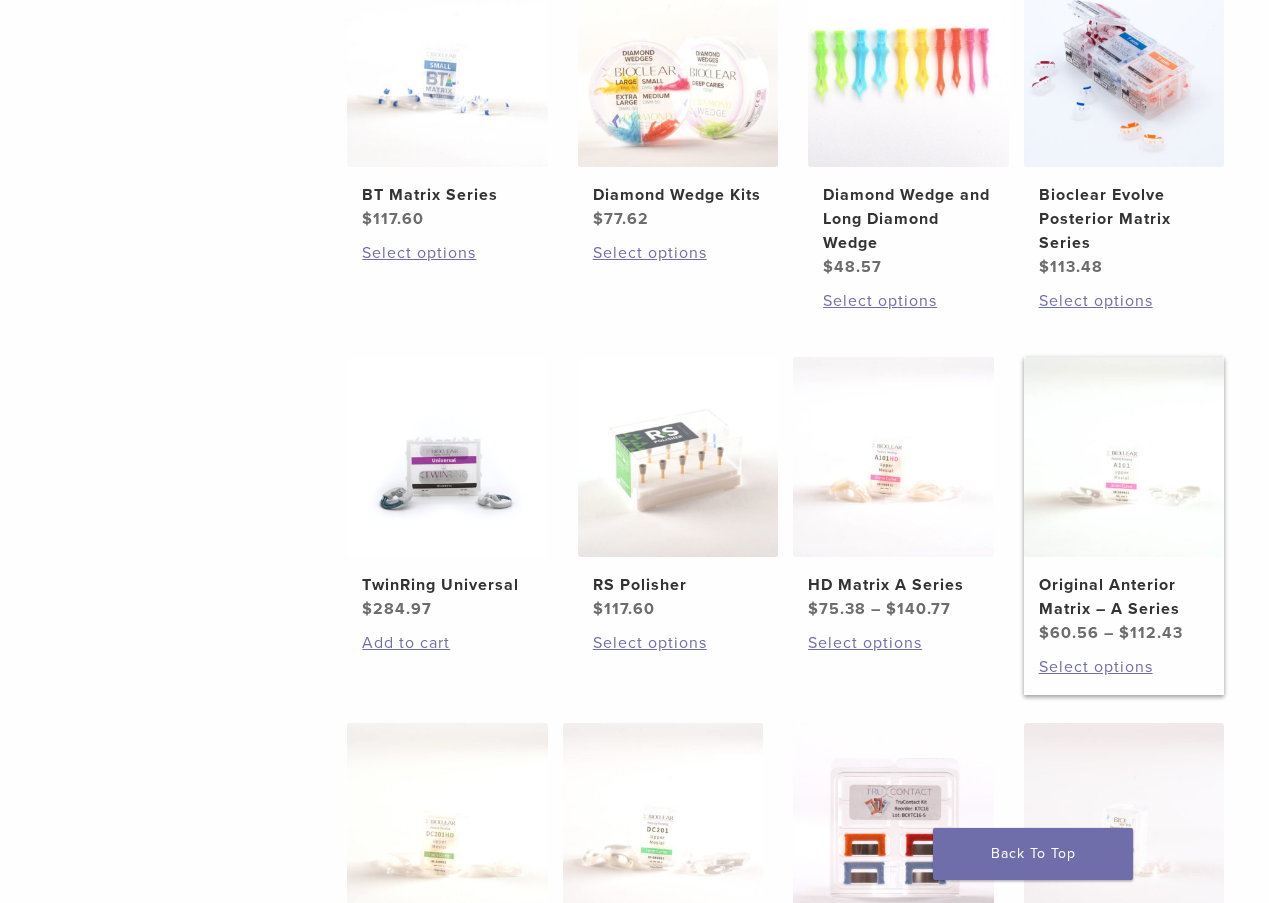 click at bounding box center [1124, 457] 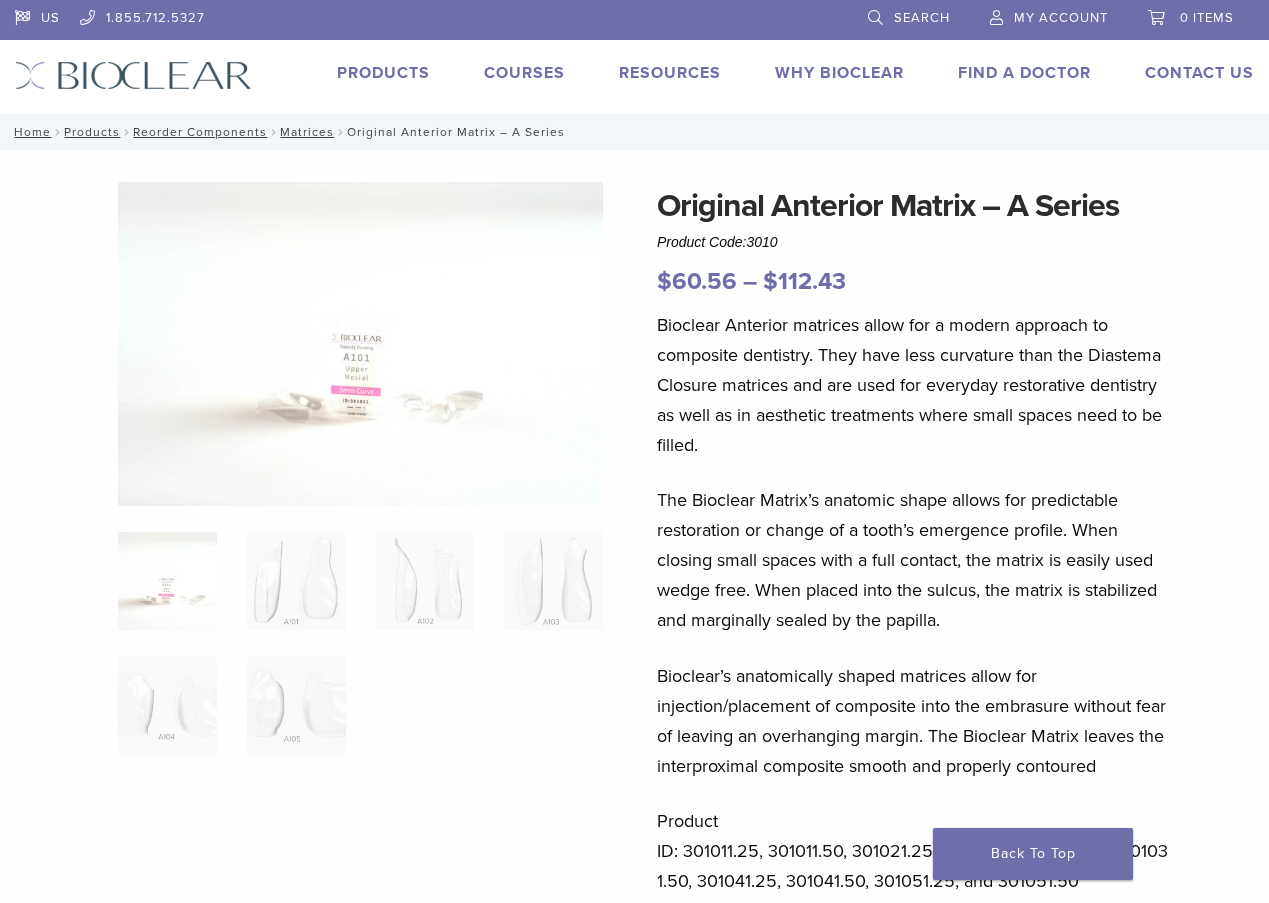 scroll, scrollTop: 0, scrollLeft: 0, axis: both 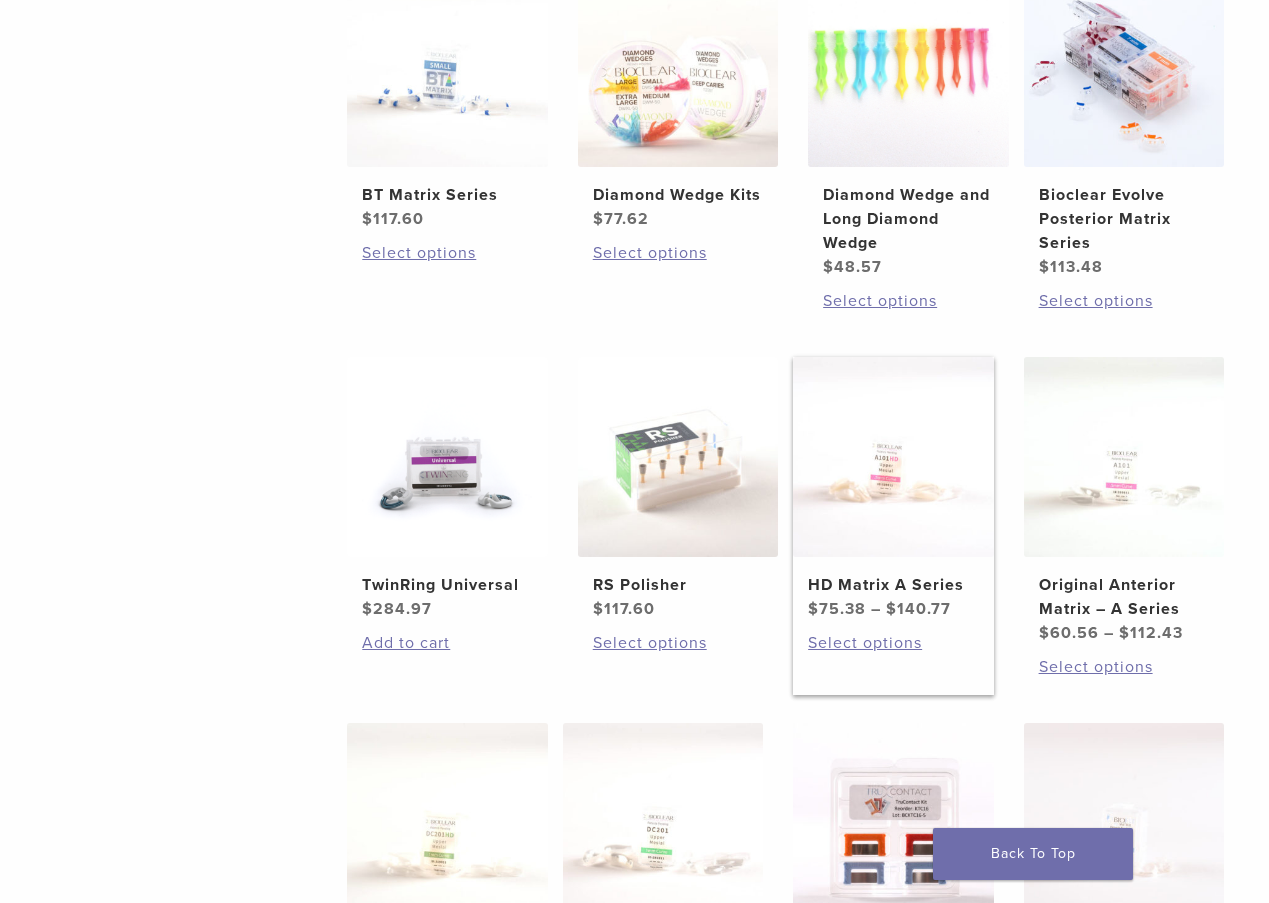 click at bounding box center [893, 457] 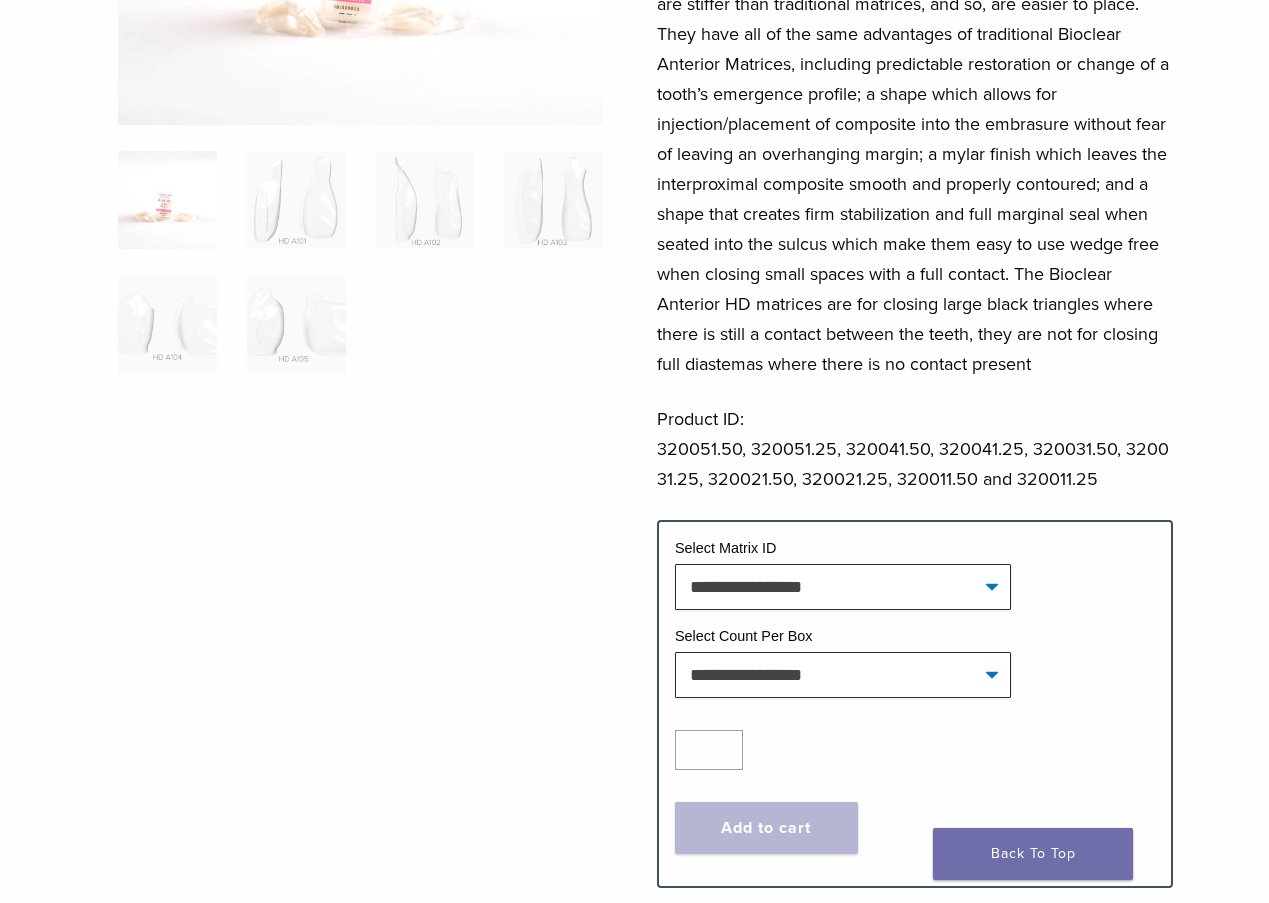 scroll, scrollTop: 500, scrollLeft: 0, axis: vertical 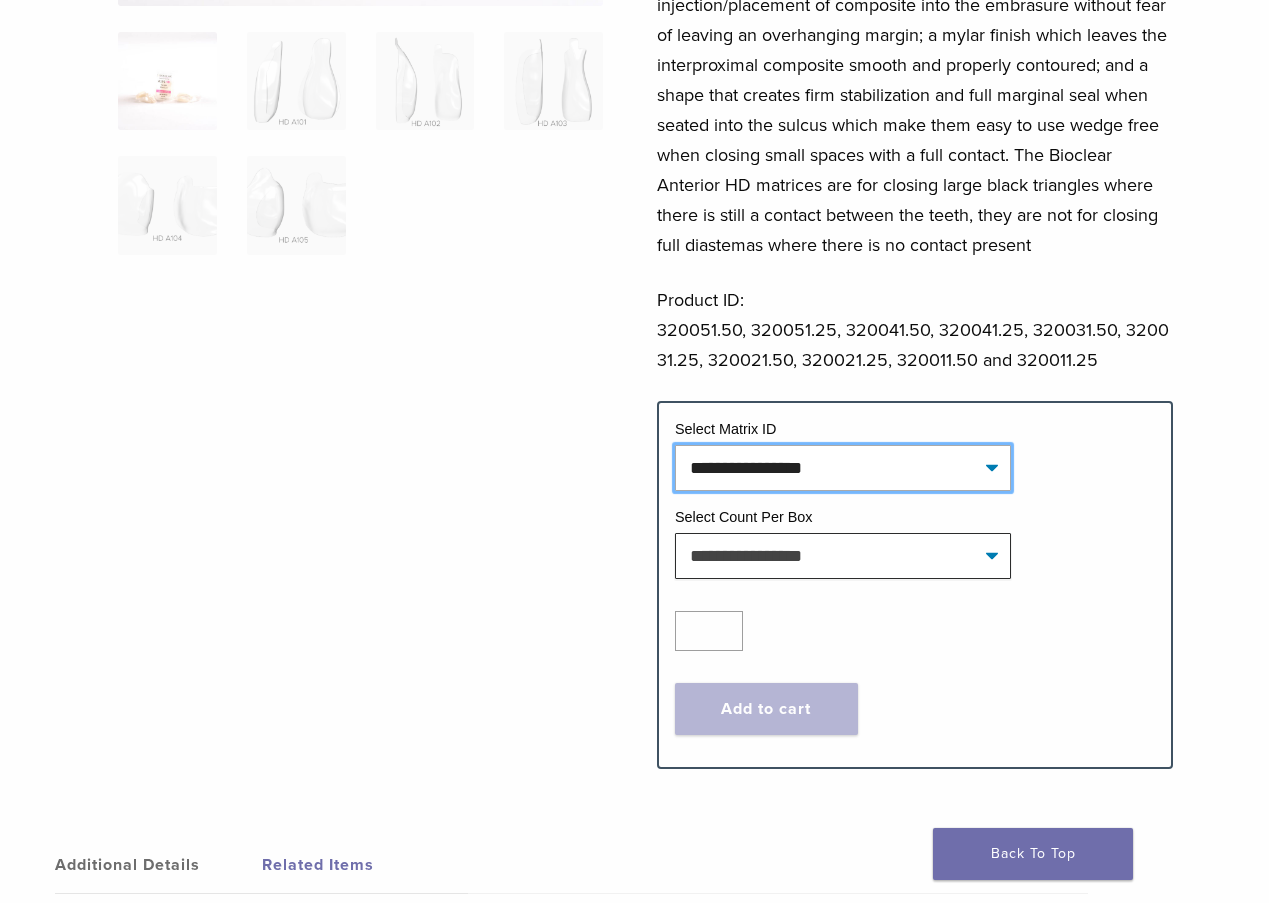 click on "**********" 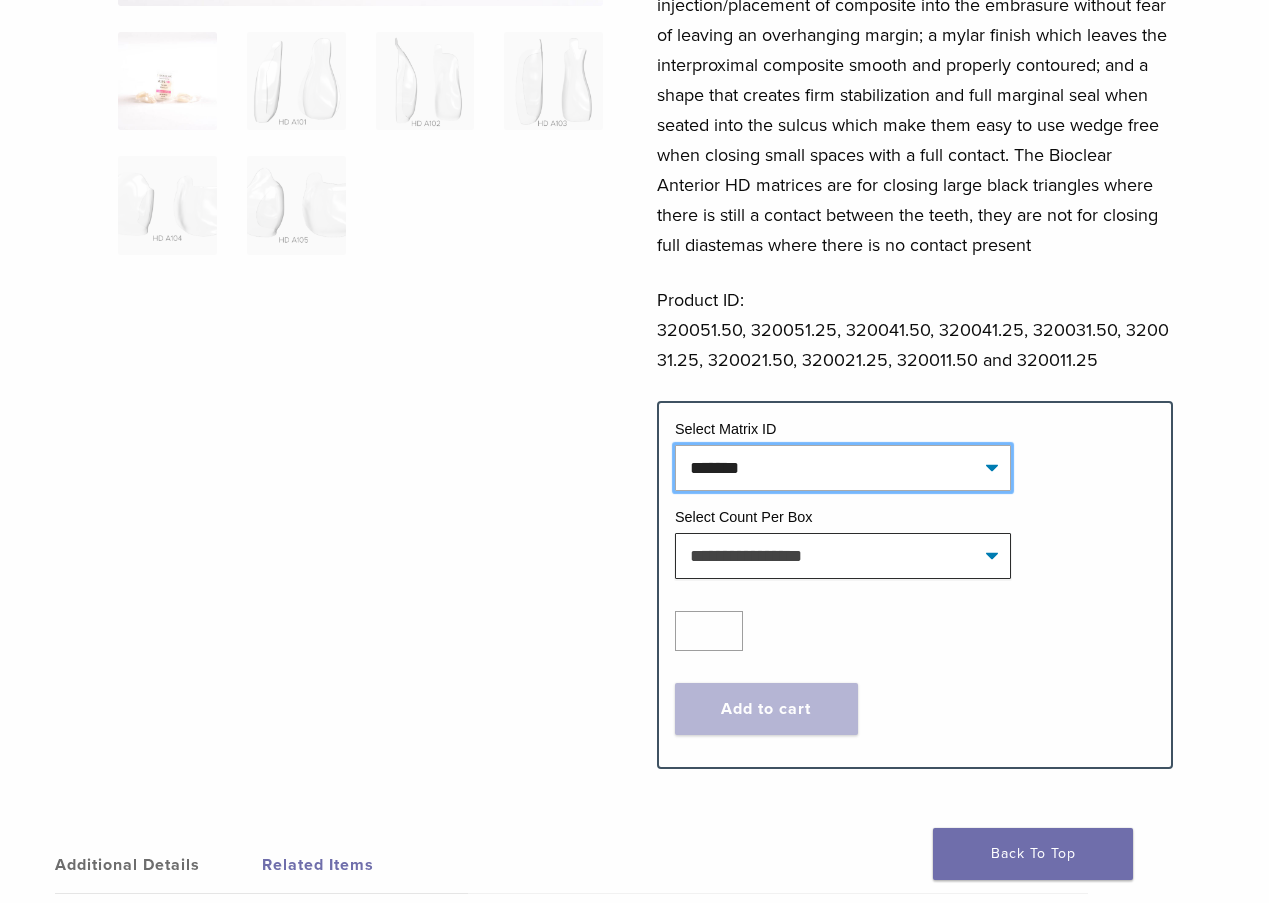 click on "**********" 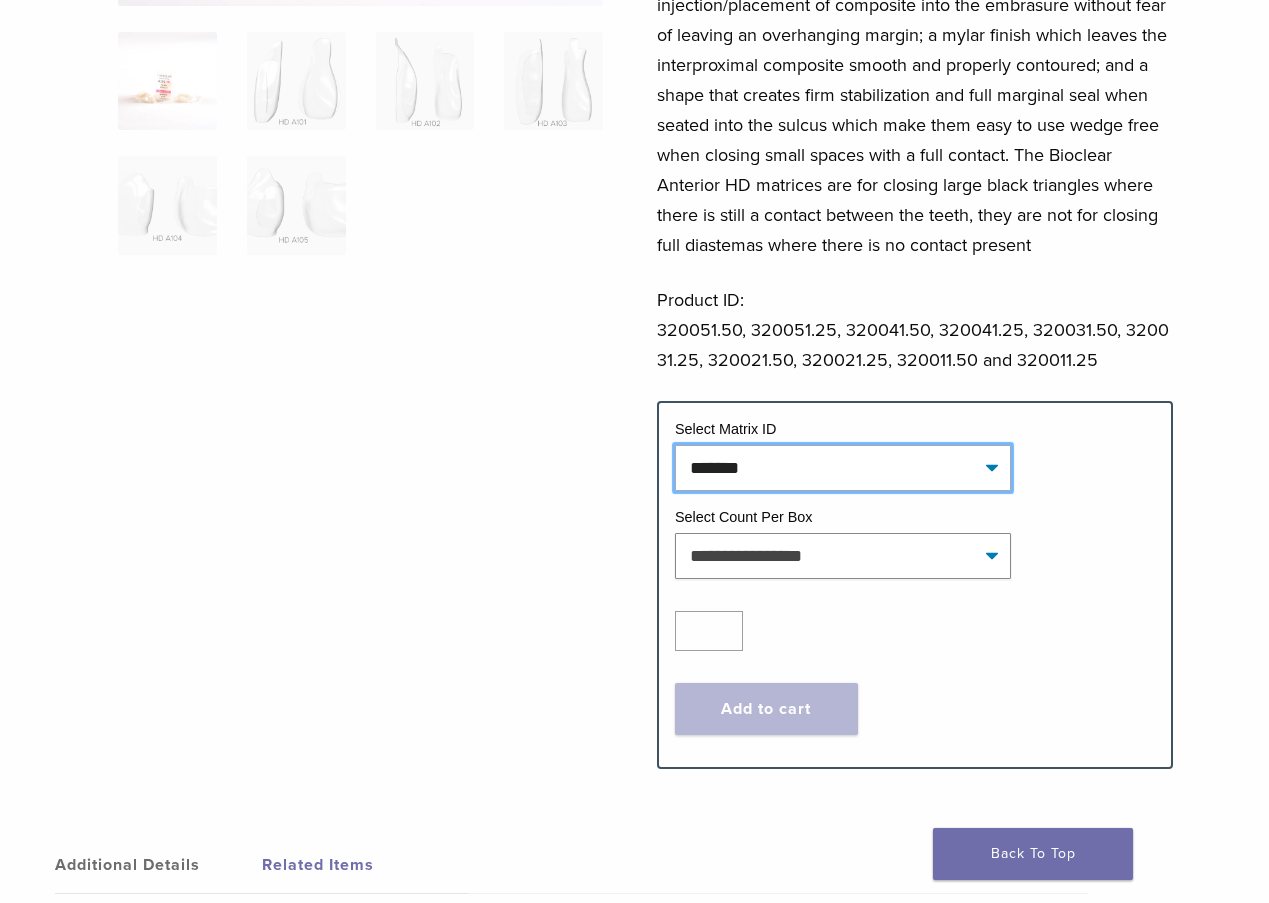 select on "*******" 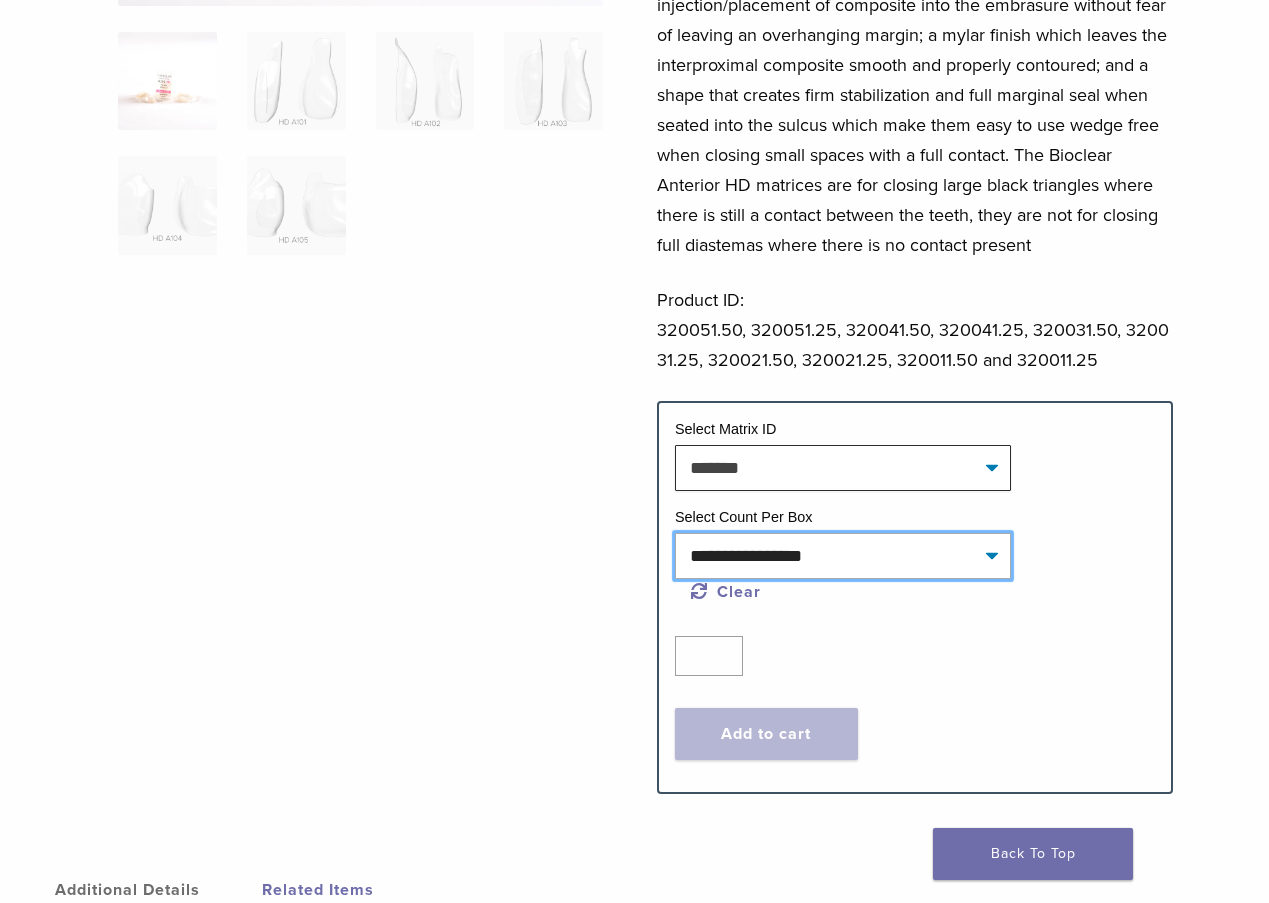 click on "**********" 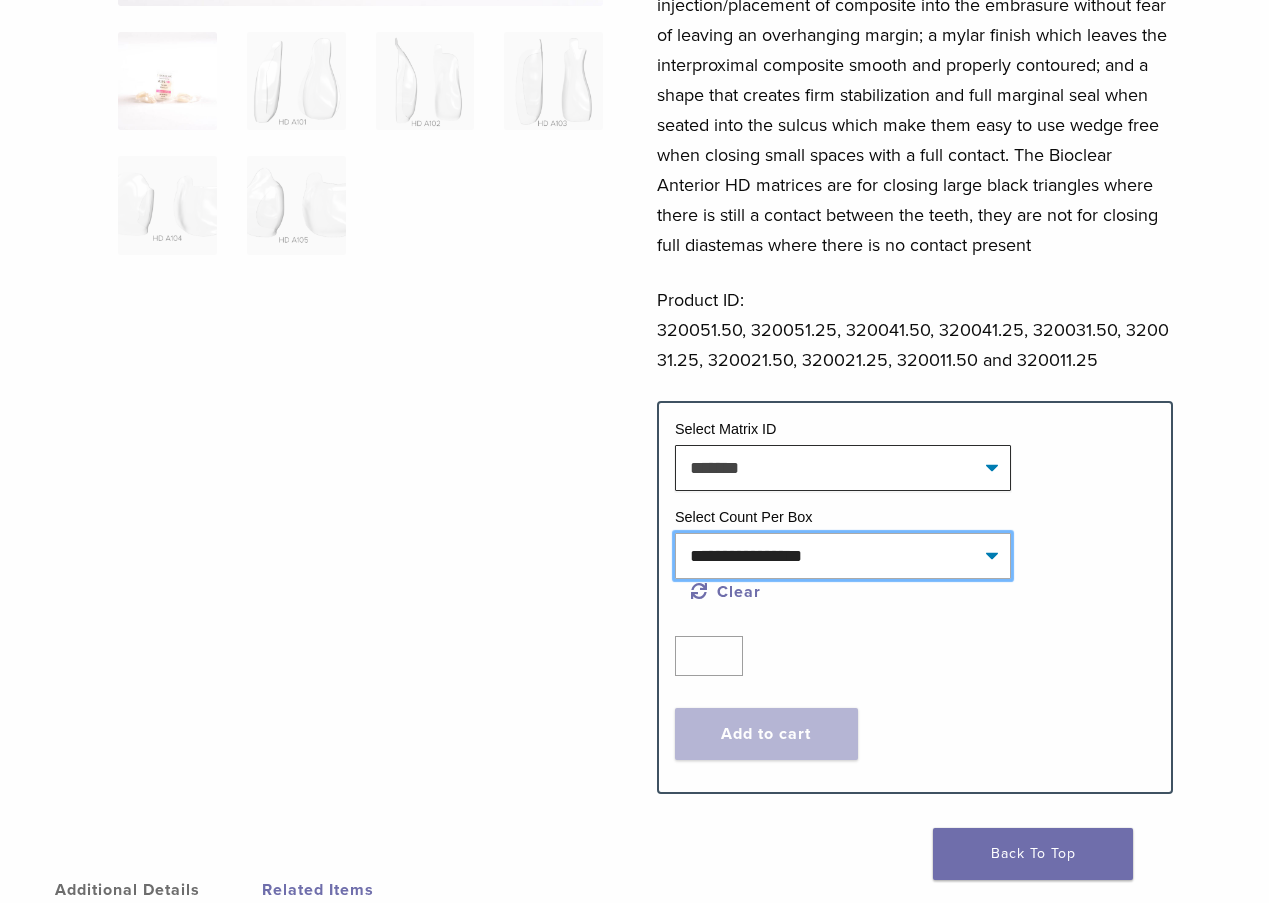 select on "*****" 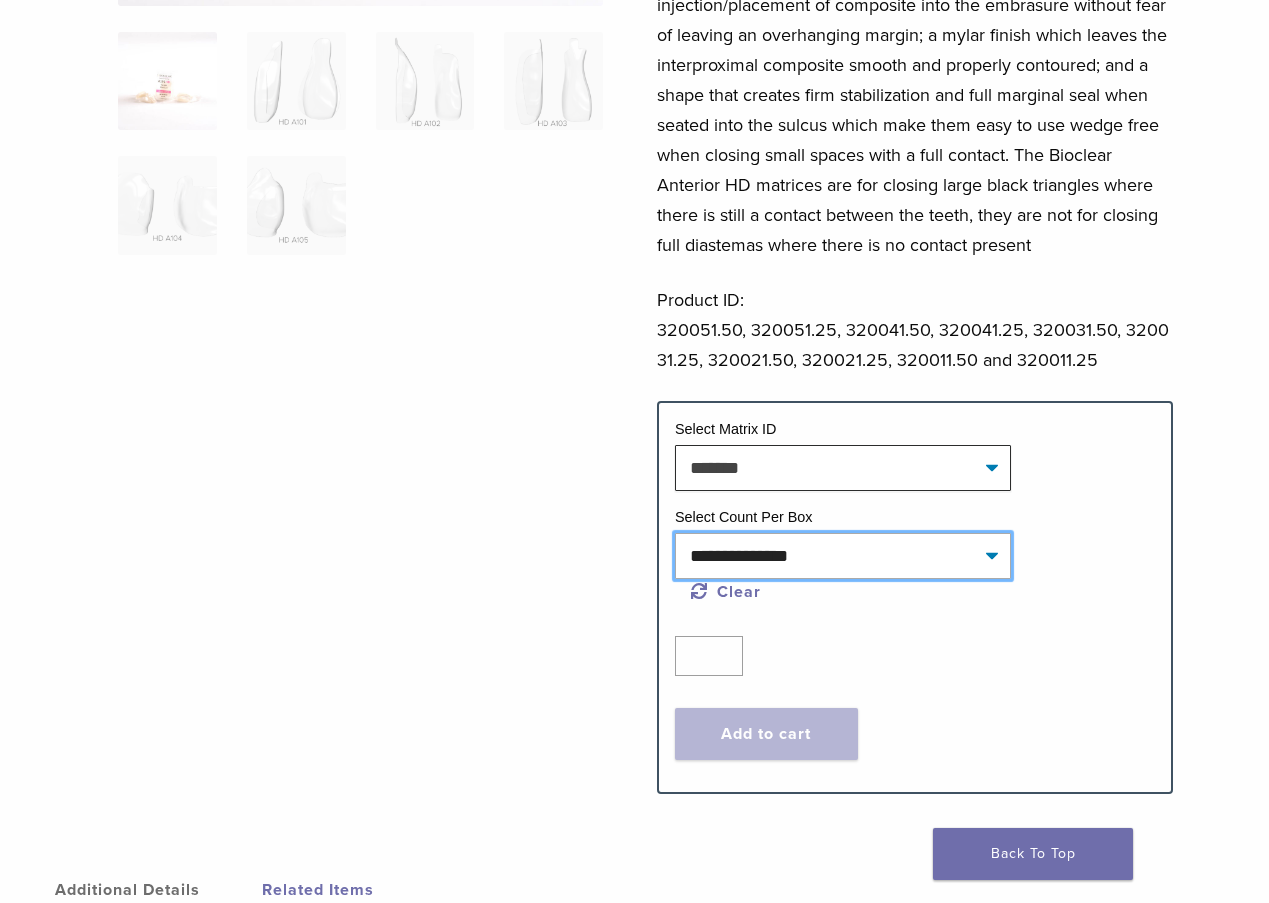 click on "**********" 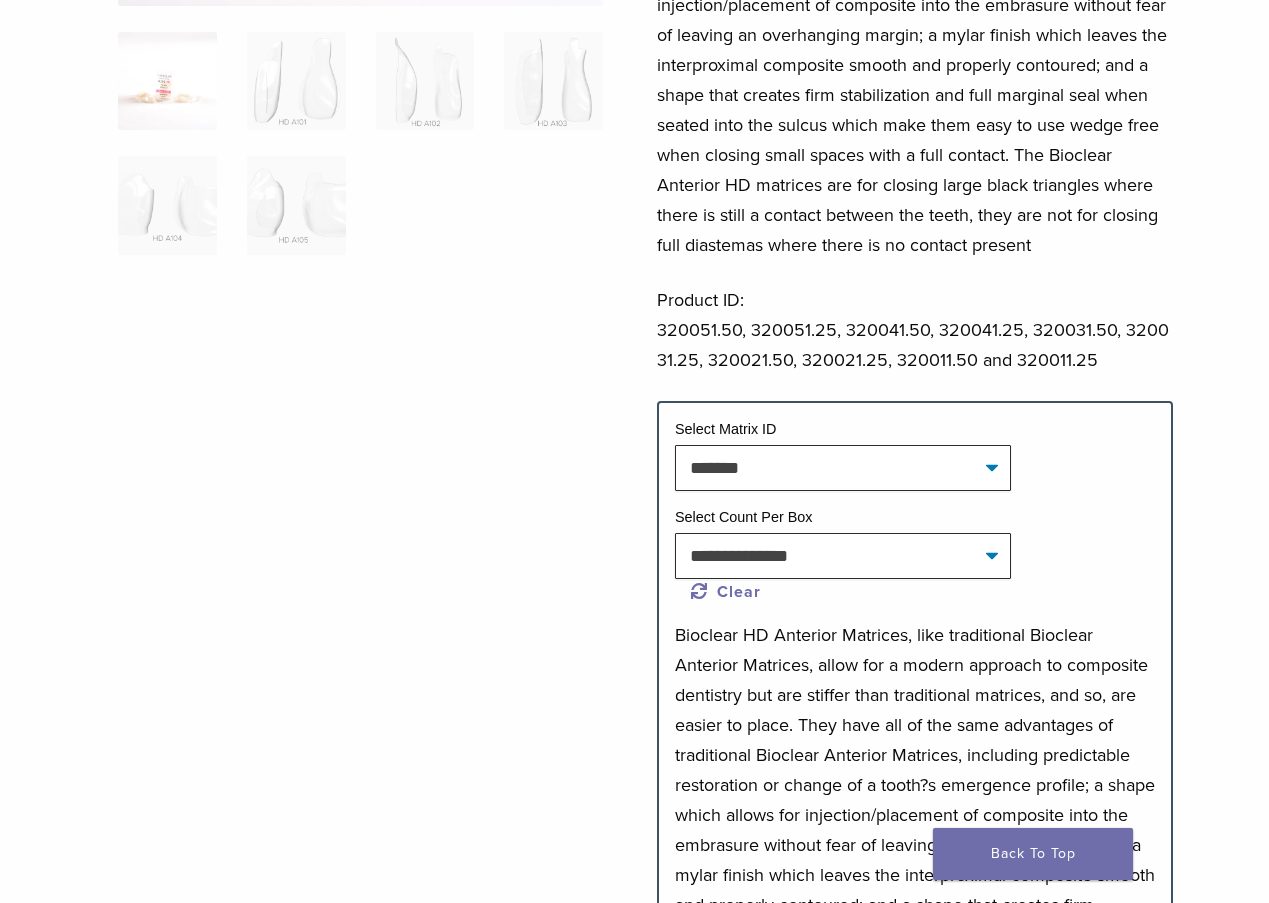click on "**********" at bounding box center (634, 523) 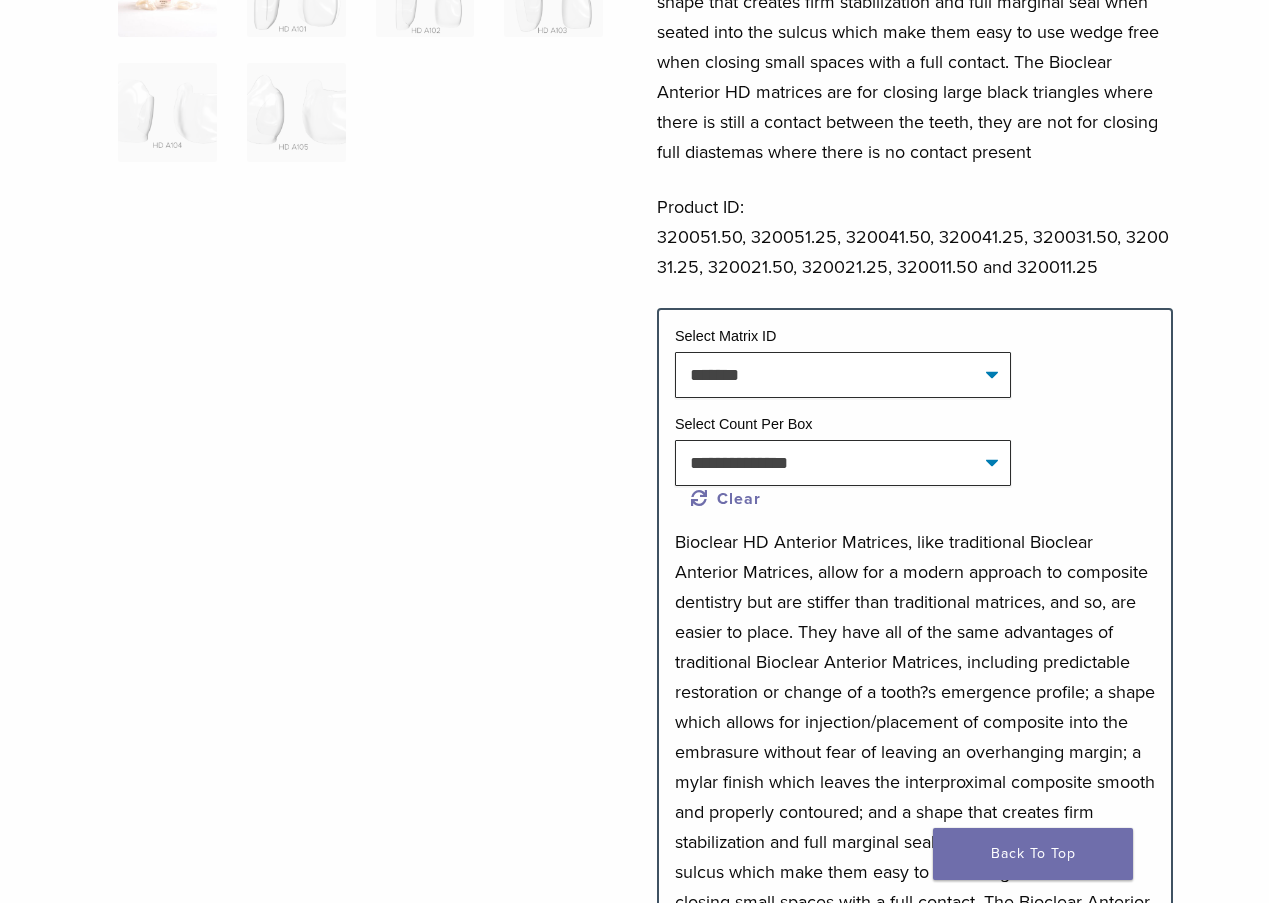 scroll, scrollTop: 600, scrollLeft: 0, axis: vertical 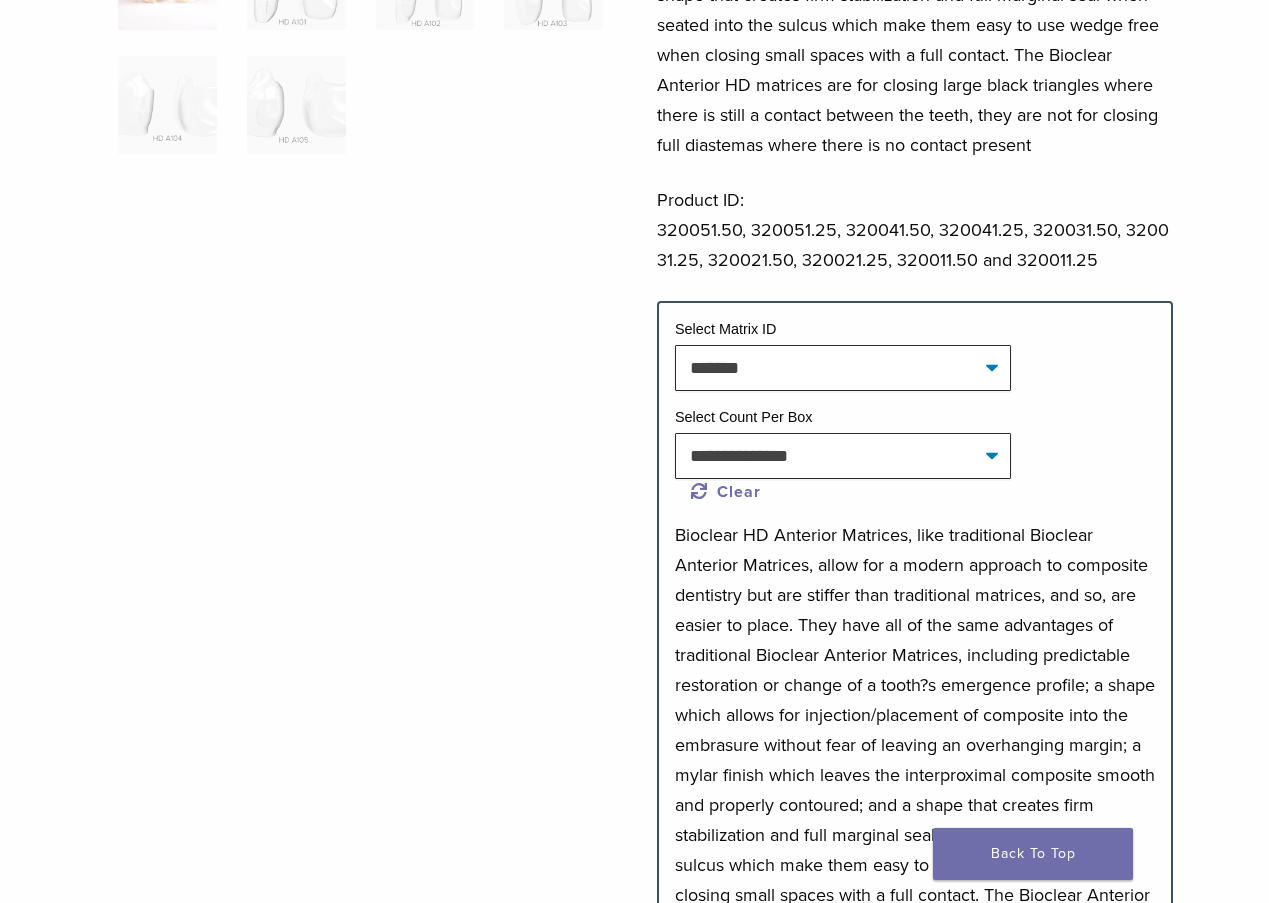 click on "**********" 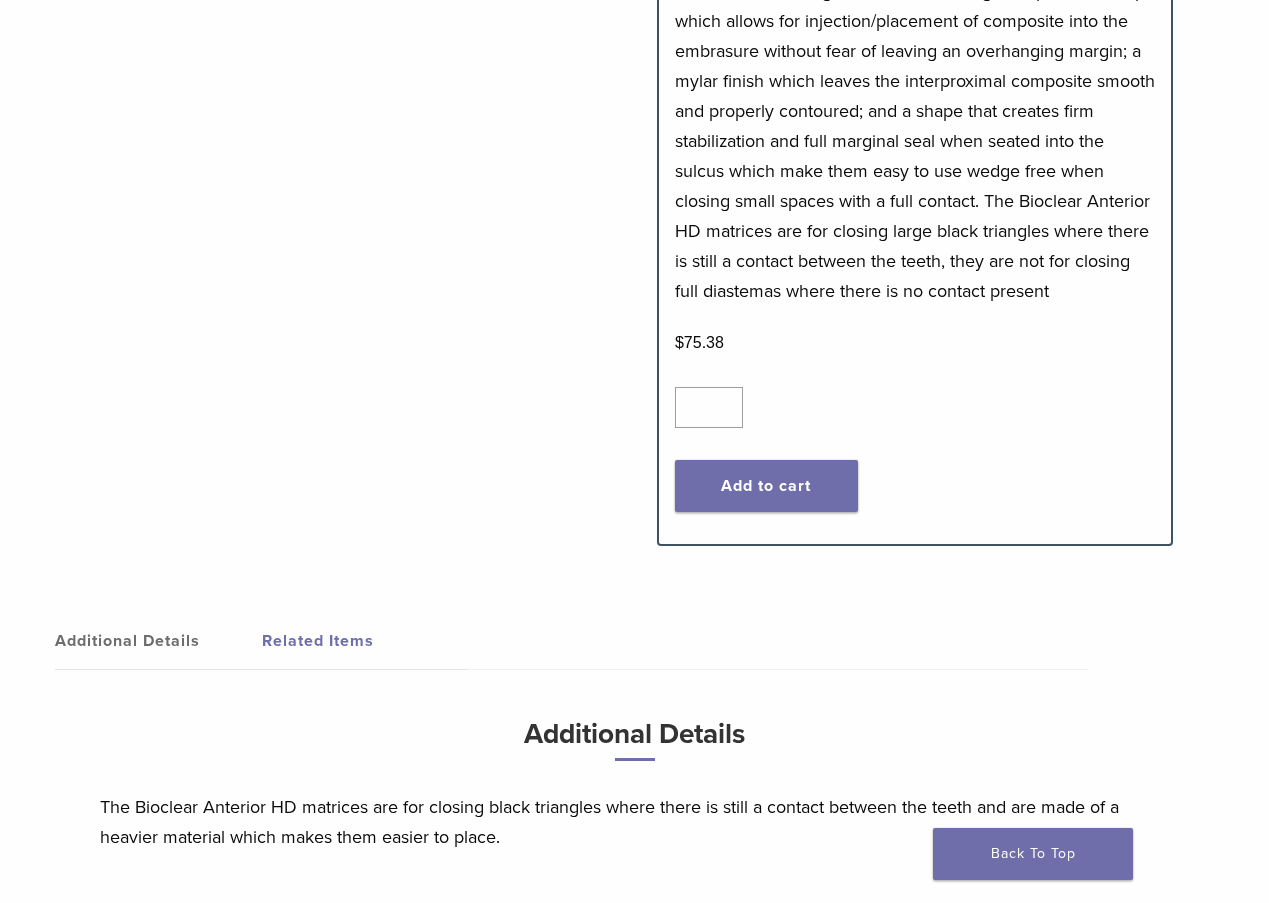 scroll, scrollTop: 1300, scrollLeft: 0, axis: vertical 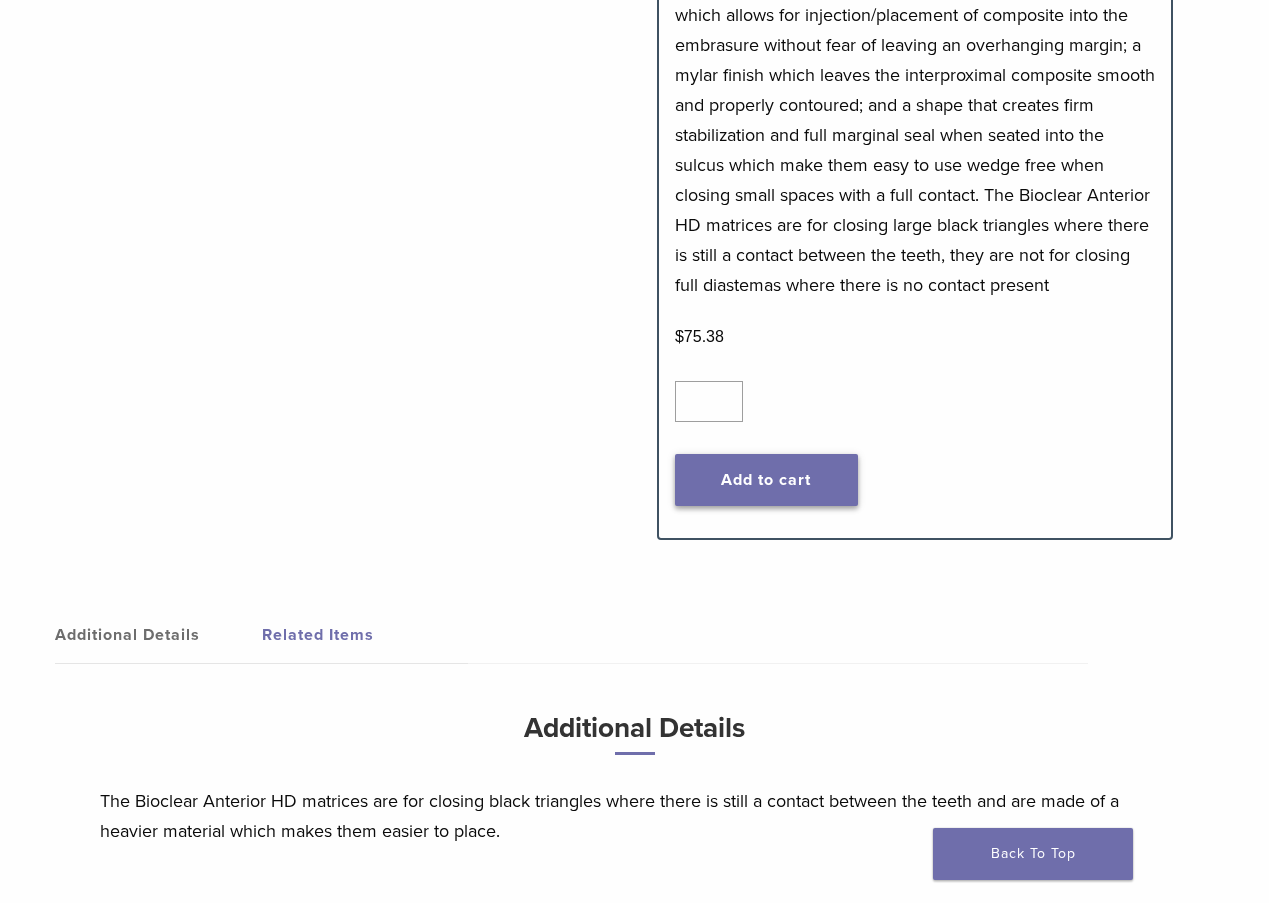 click on "Add to cart" 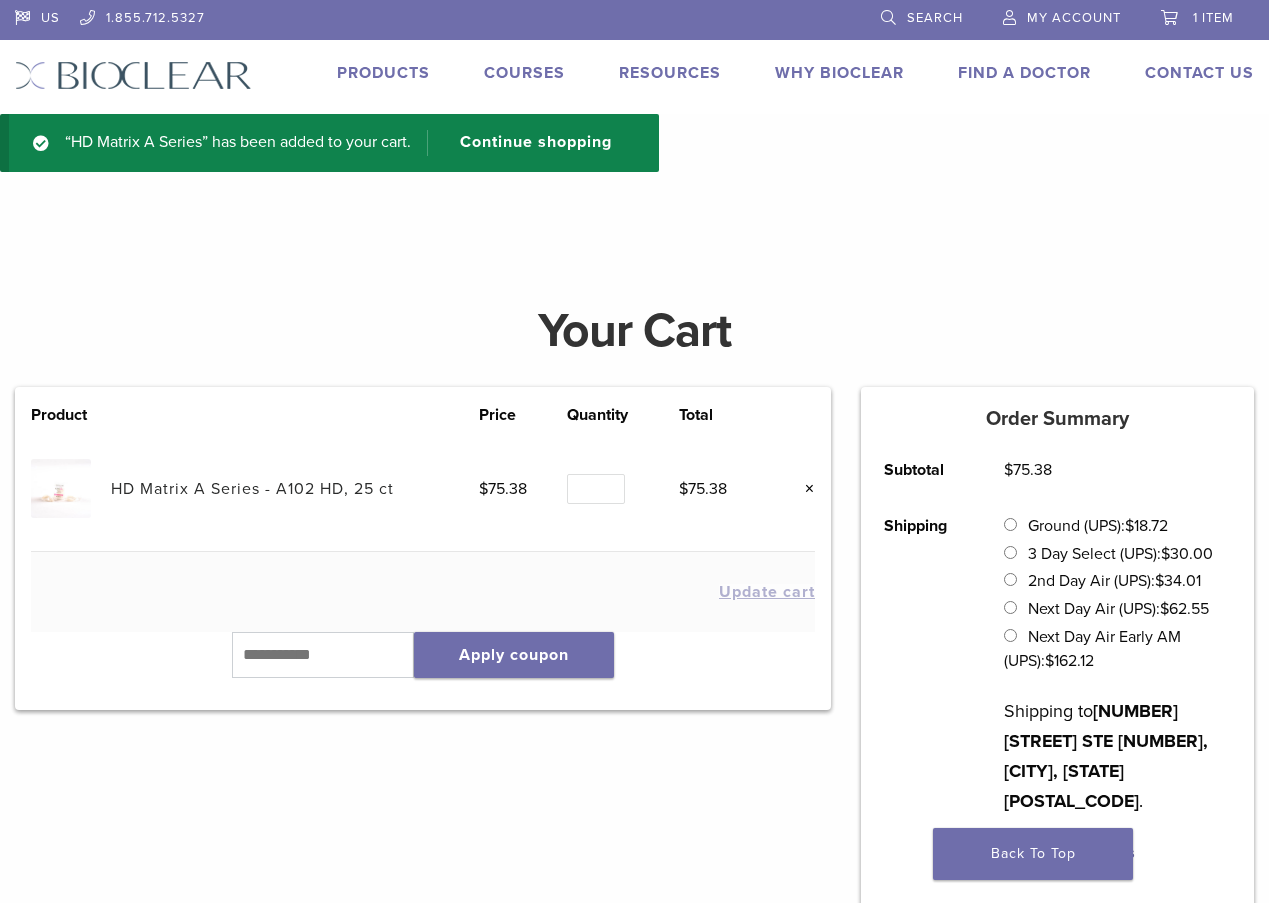 scroll, scrollTop: 0, scrollLeft: 0, axis: both 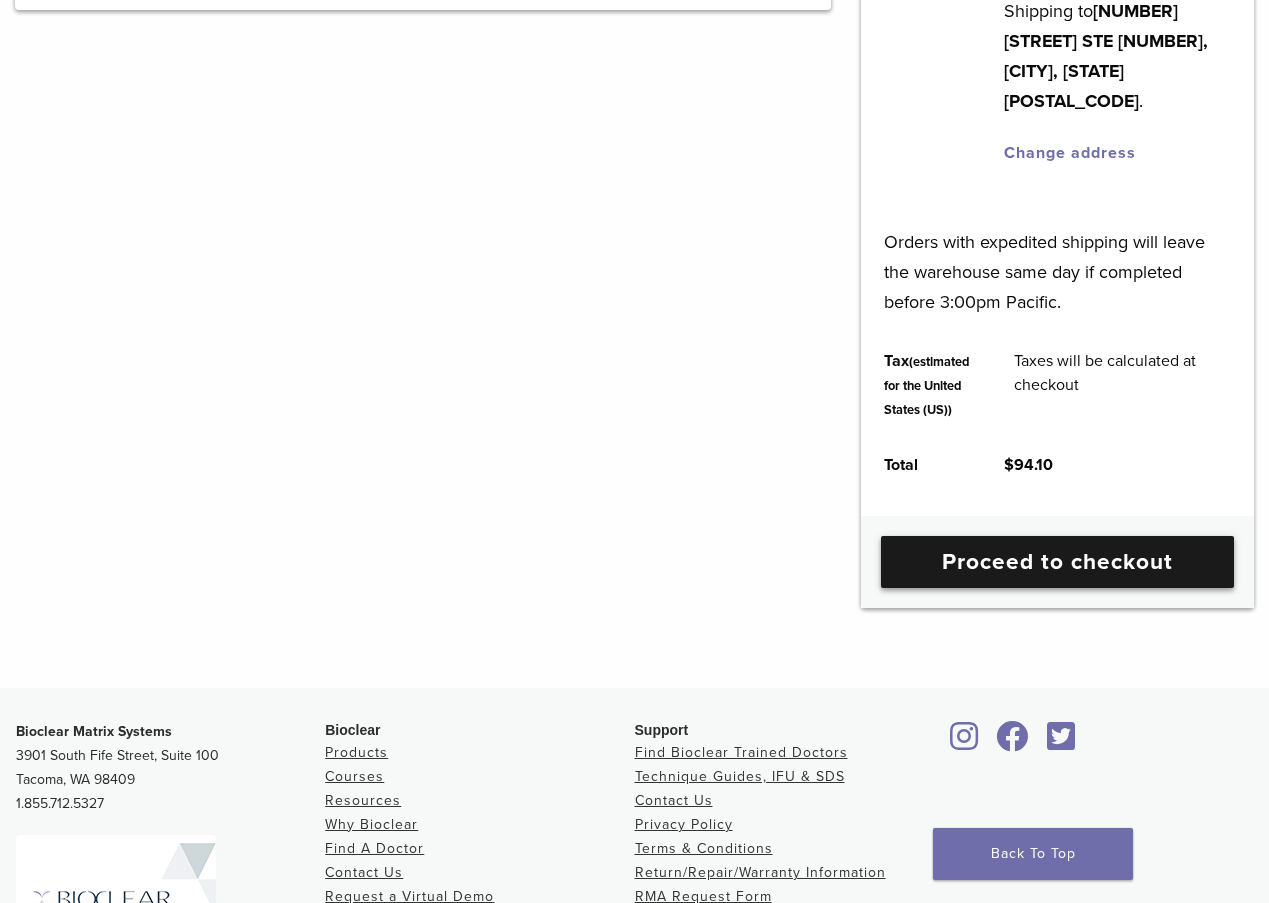click on "Proceed to checkout" at bounding box center (1057, 562) 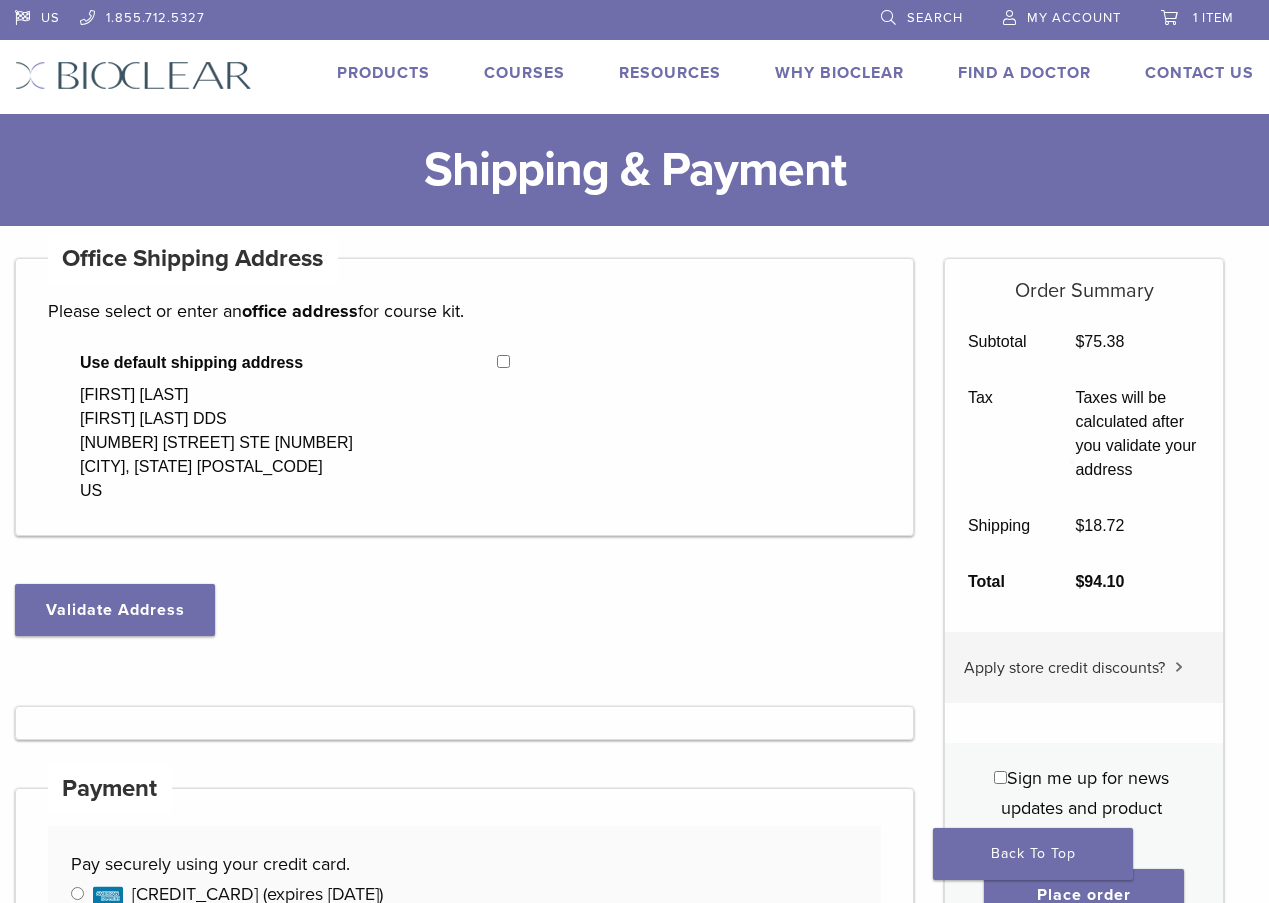 select on "**" 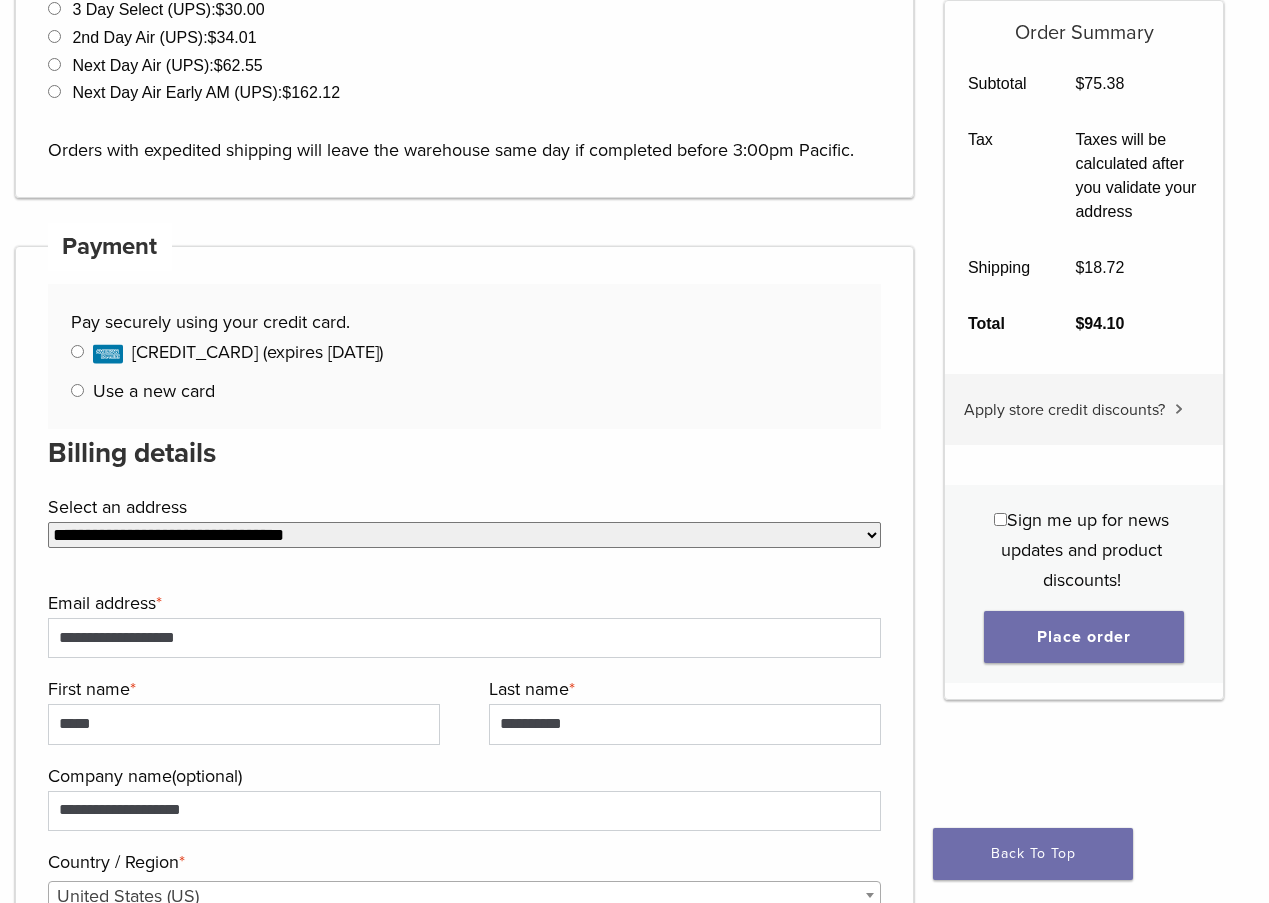 scroll, scrollTop: 800, scrollLeft: 0, axis: vertical 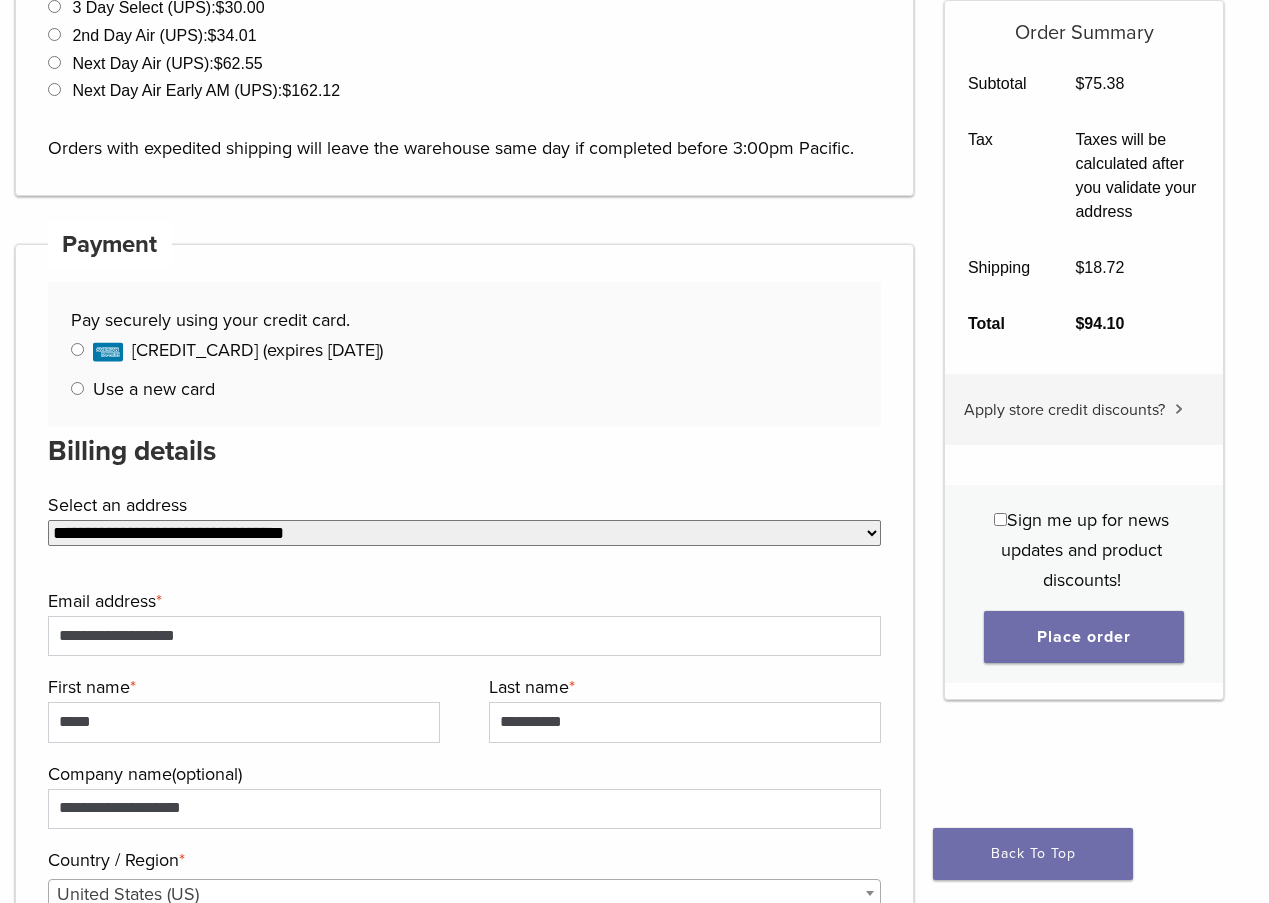 click on "**********" at bounding box center [464, 533] 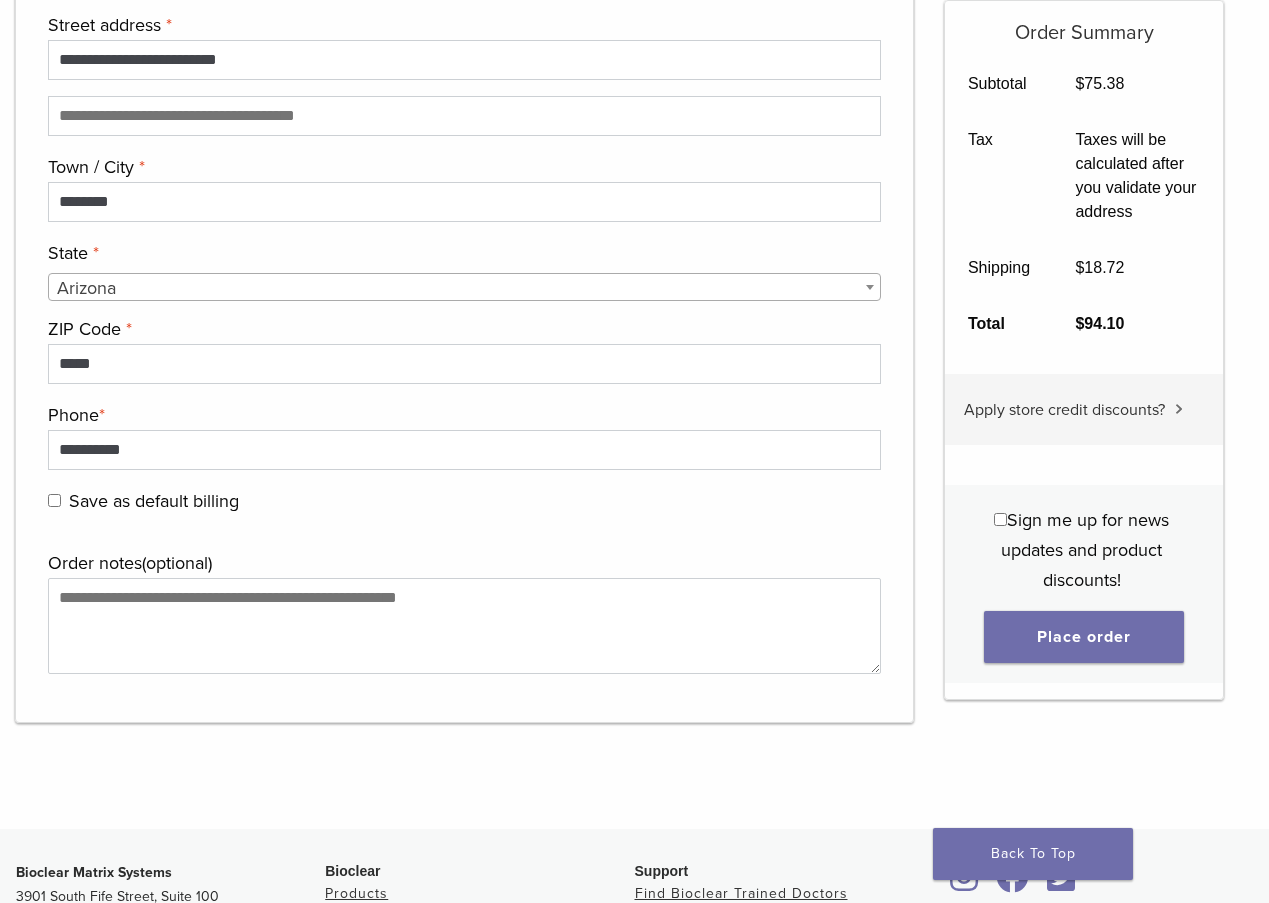 scroll, scrollTop: 1600, scrollLeft: 0, axis: vertical 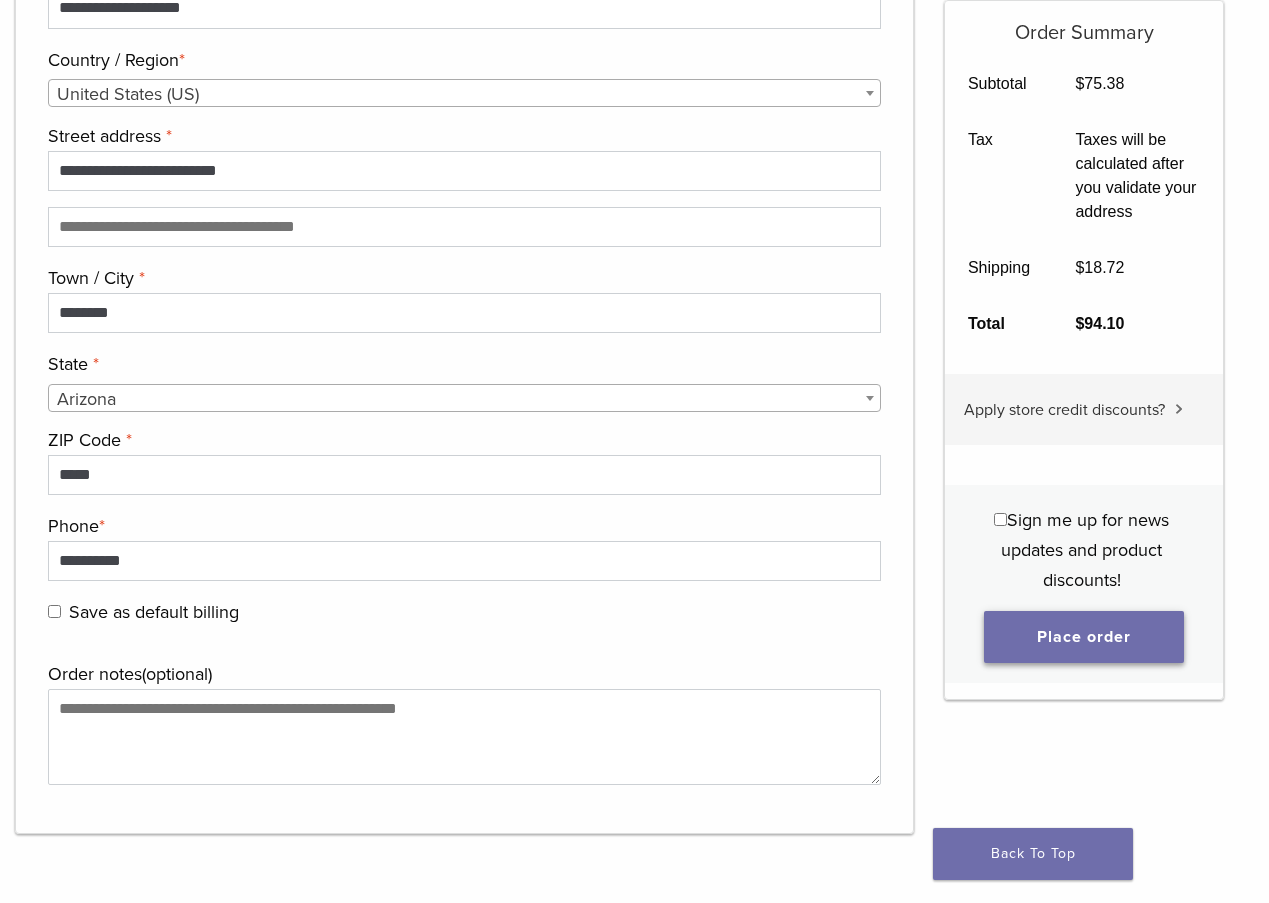 click on "Place order" at bounding box center [1084, 637] 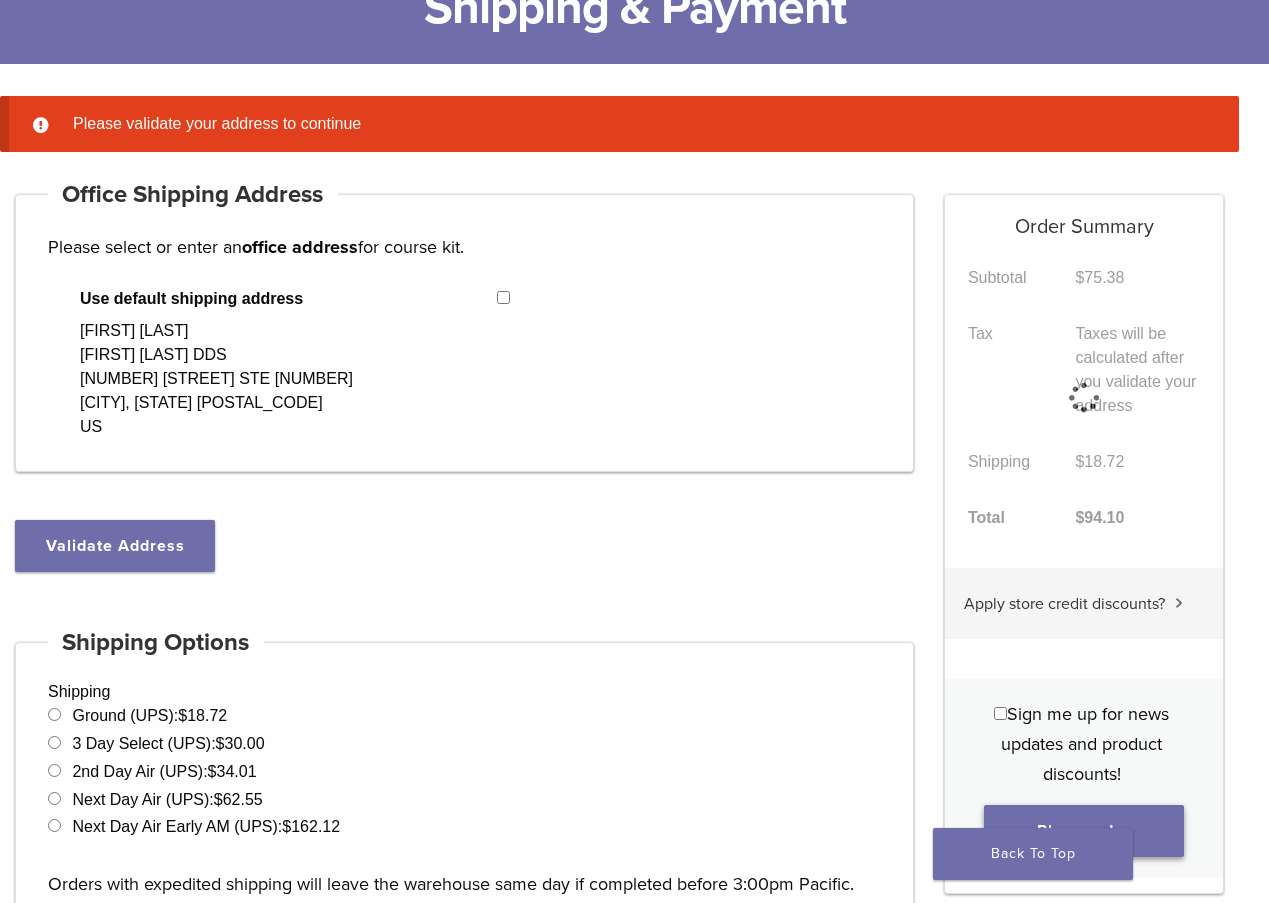 scroll, scrollTop: 158, scrollLeft: 0, axis: vertical 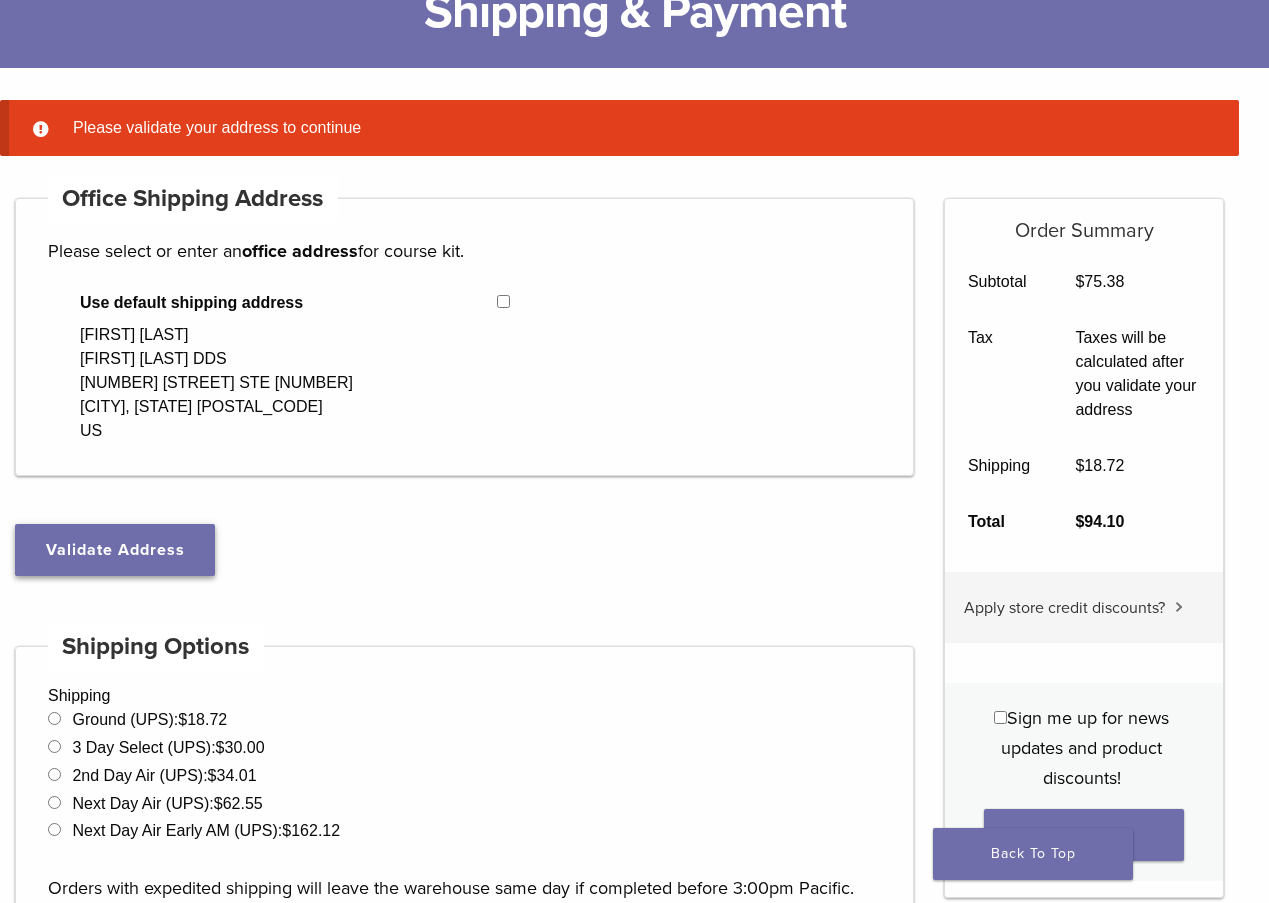 click on "Validate Address" at bounding box center (115, 550) 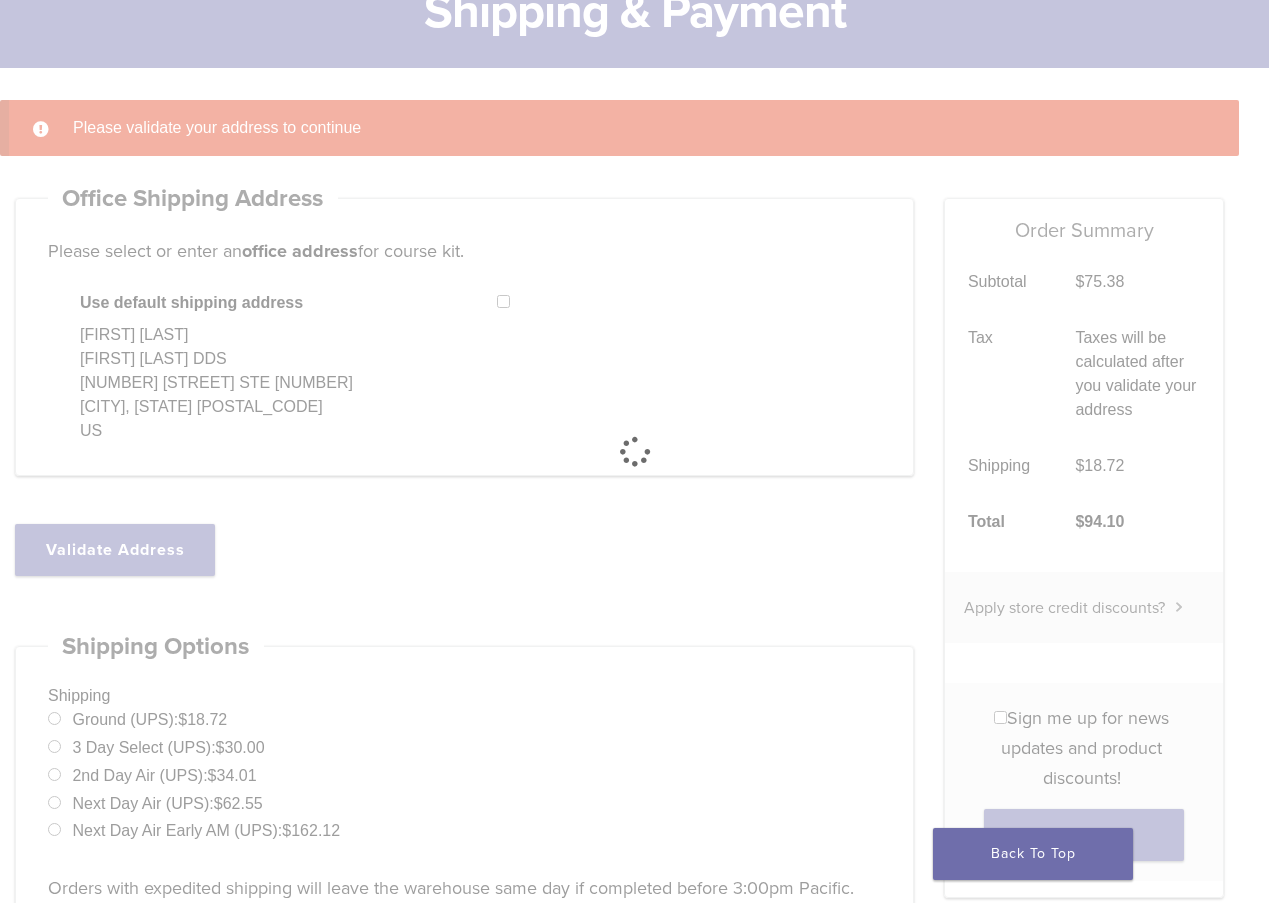 select on "**" 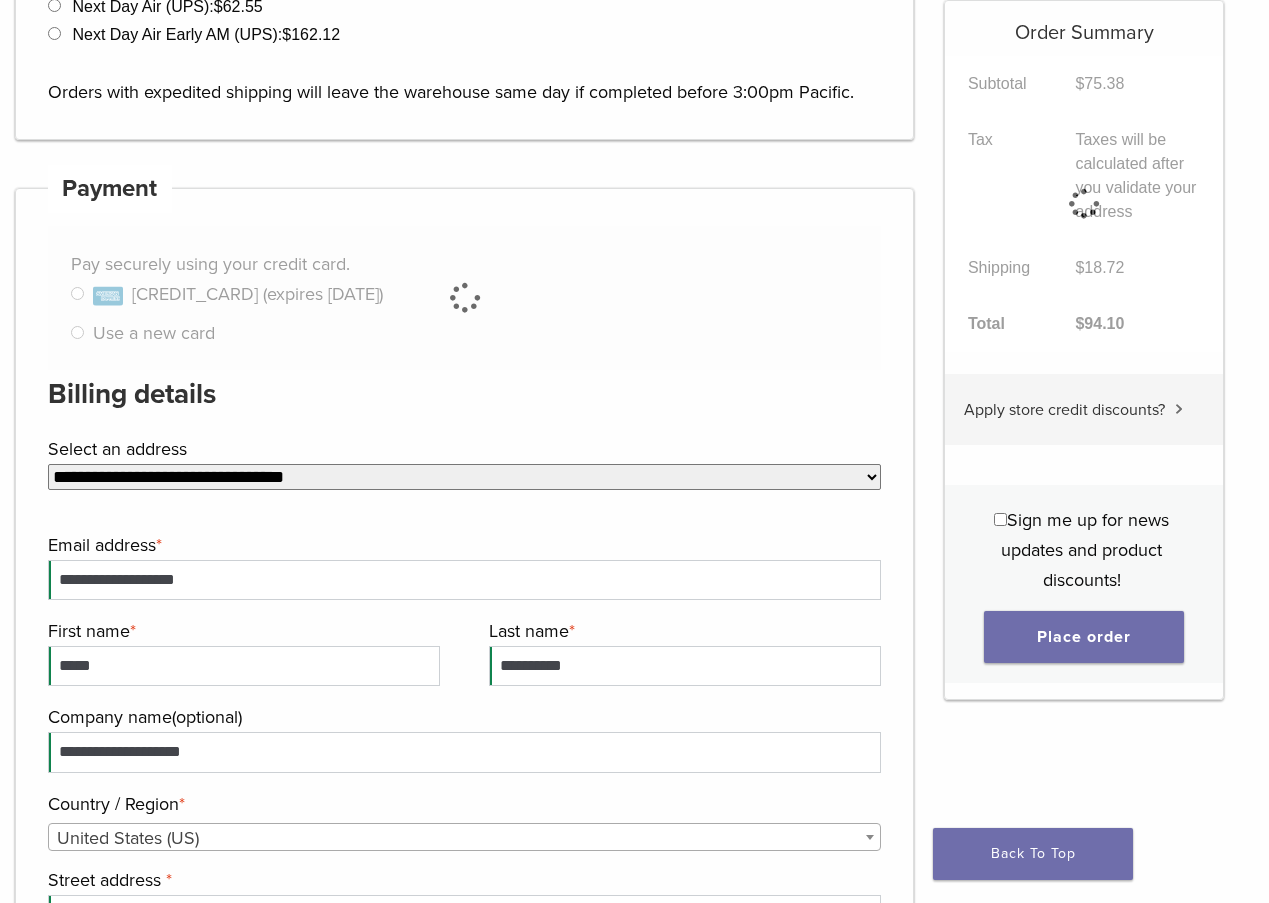 scroll, scrollTop: 958, scrollLeft: 0, axis: vertical 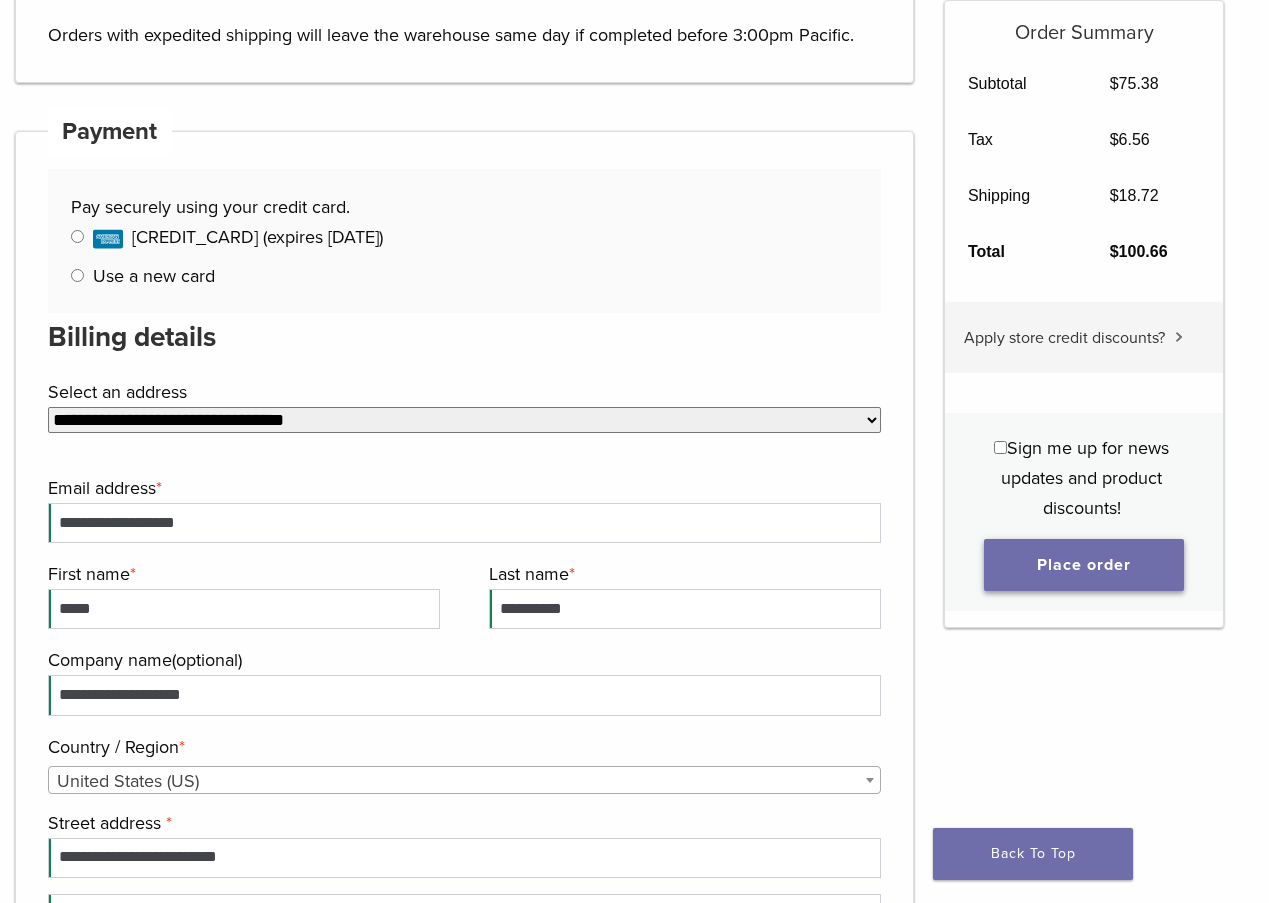 click on "Place order" at bounding box center (1084, 565) 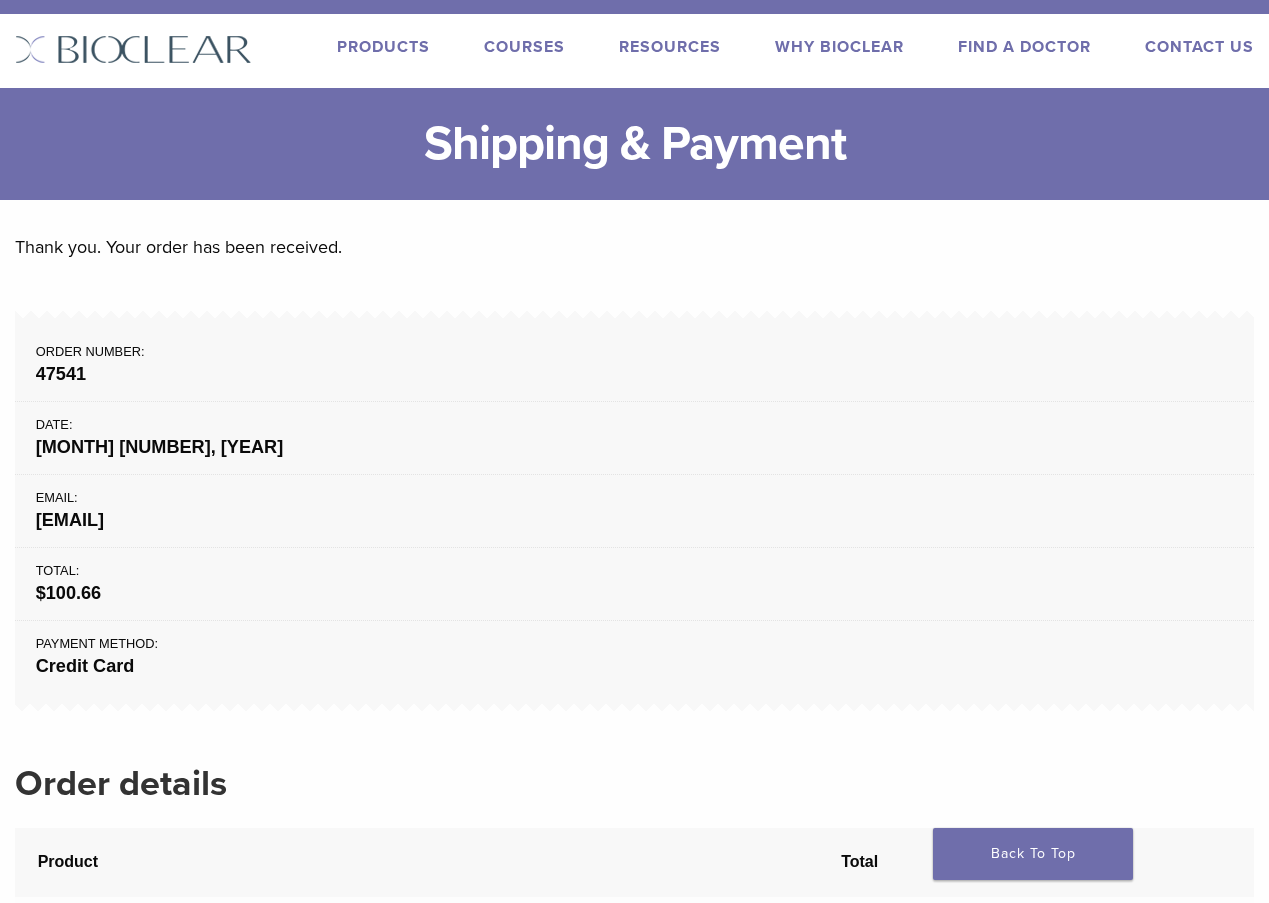 scroll, scrollTop: 0, scrollLeft: 0, axis: both 